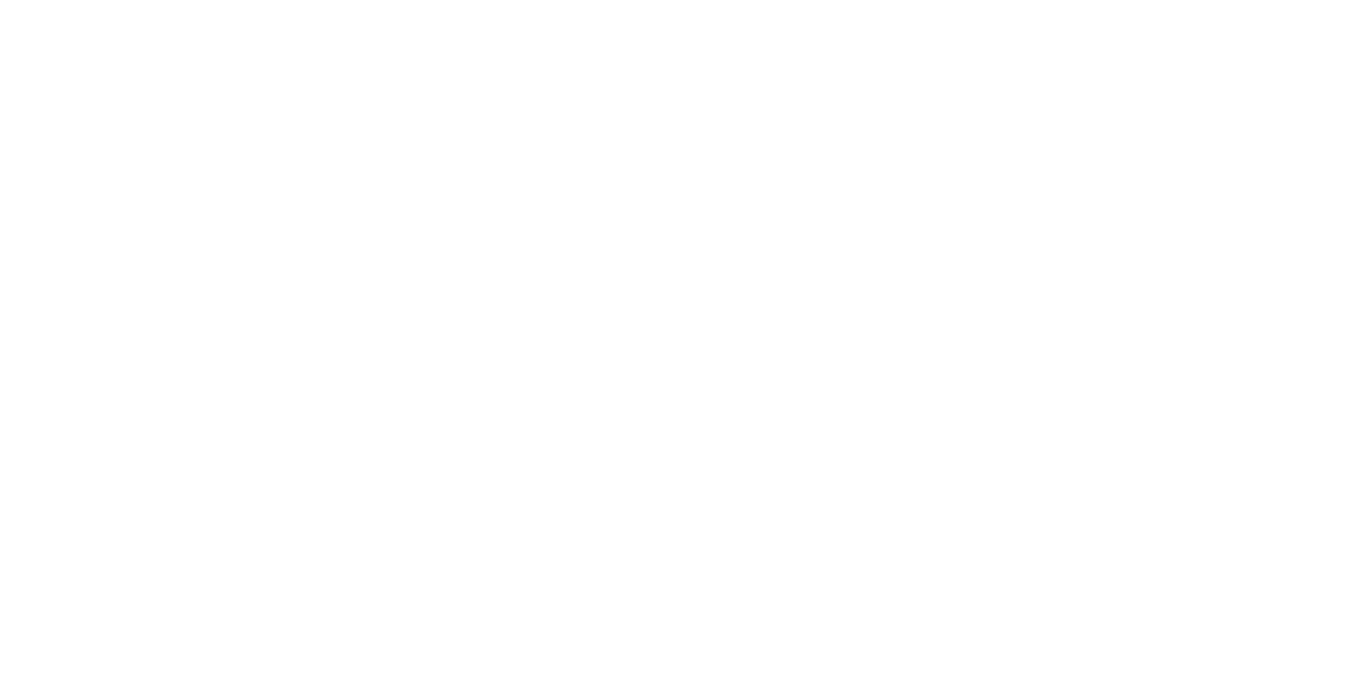 scroll, scrollTop: 0, scrollLeft: 0, axis: both 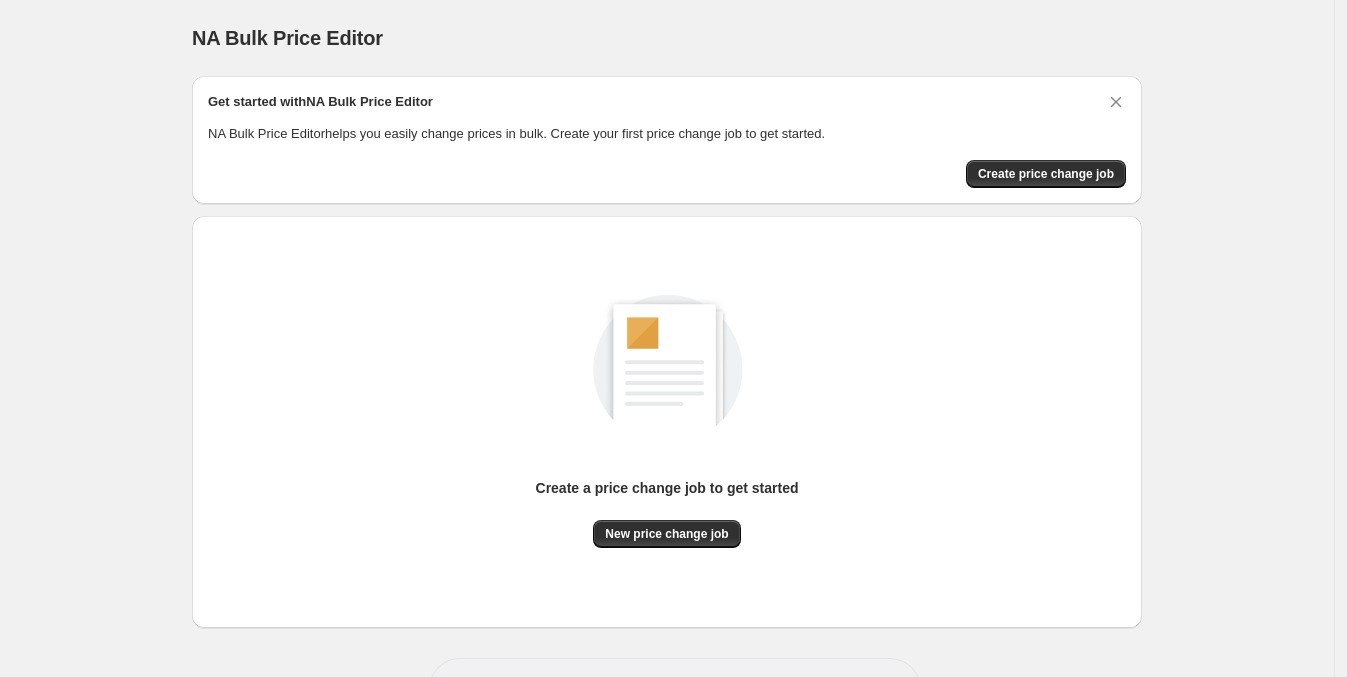 click on "Create price change job" at bounding box center (1046, 174) 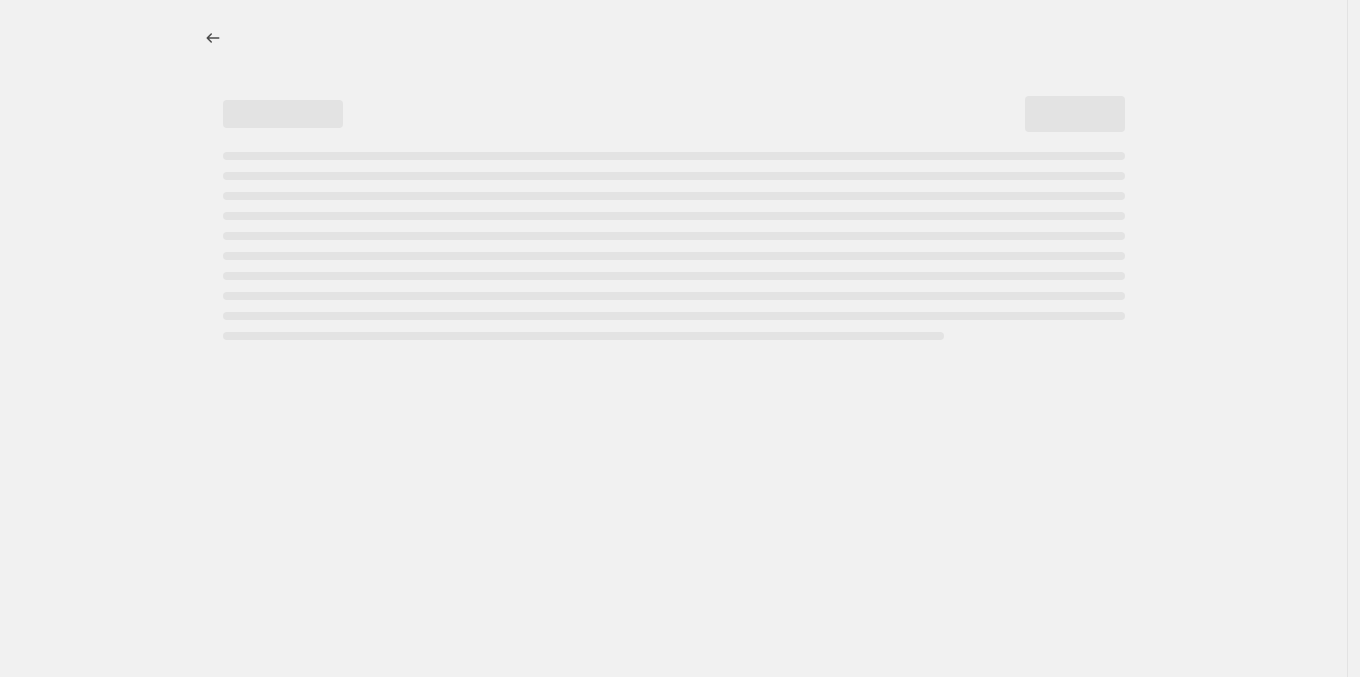 select on "percentage" 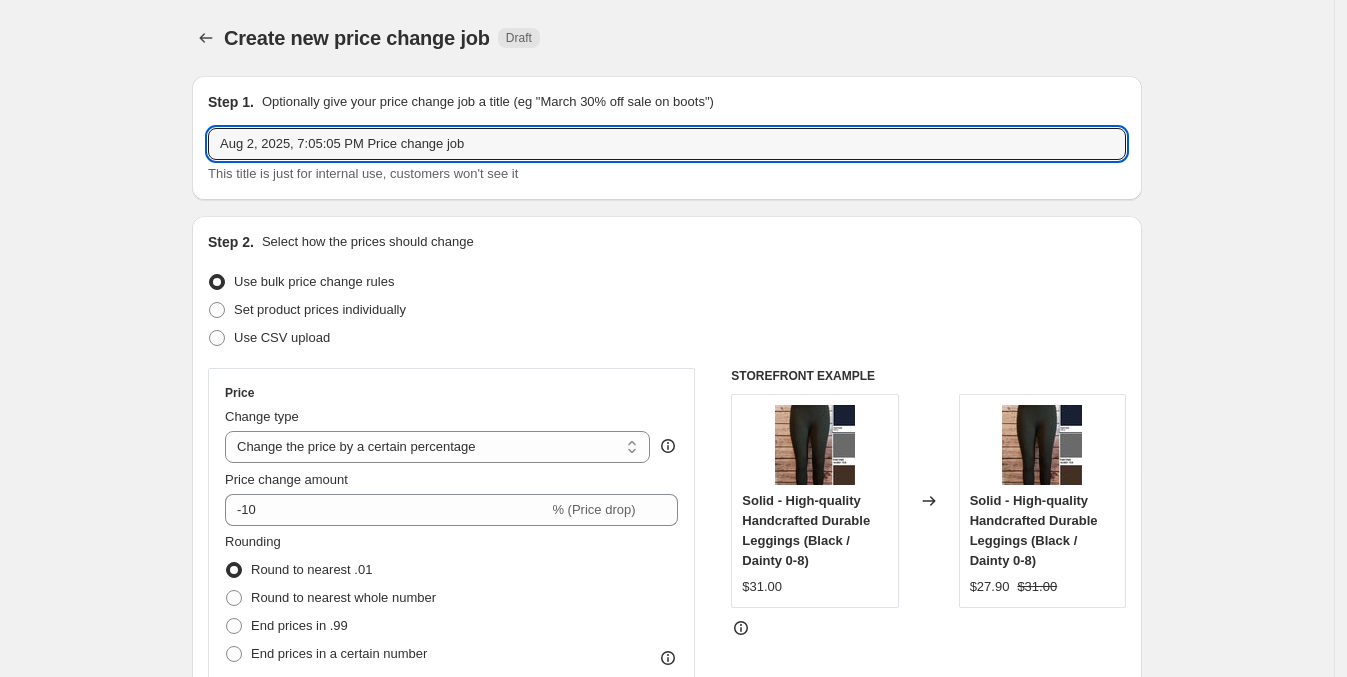drag, startPoint x: 575, startPoint y: 145, endPoint x: -23, endPoint y: 163, distance: 598.2708 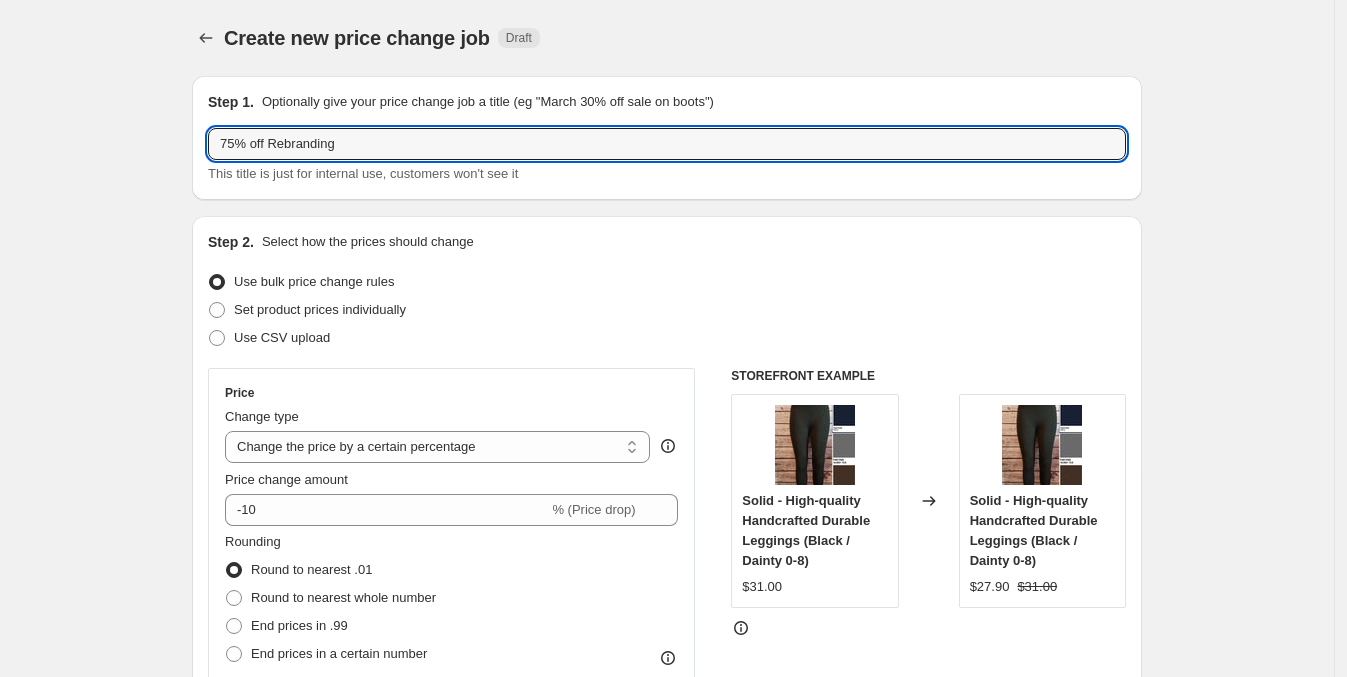 click on "Create new price change job. This page is ready Create new price change job Draft Step 1. Optionally give your price change job a title (eg "March 30% off sale on boots") 75% off Rebranding This title is just for internal use, customers won't see it Step 2. Select how the prices should change Use bulk price change rules Set product prices individually Use CSV upload Price Change type Change the price to a certain amount Change the price by a certain amount Change the price by a certain percentage Change the price to the current compare at price (price before sale) Change the price by a certain amount relative to the compare at price Change the price by a certain percentage relative to the compare at price Don't change the price Change the price by a certain percentage relative to the cost per item Change price to certain cost margin Change the price by a certain percentage Price change amount -10 % (Price drop) Rounding Round to nearest .01 Round to nearest whole number End prices in .99 Compare at price" at bounding box center [667, 1015] 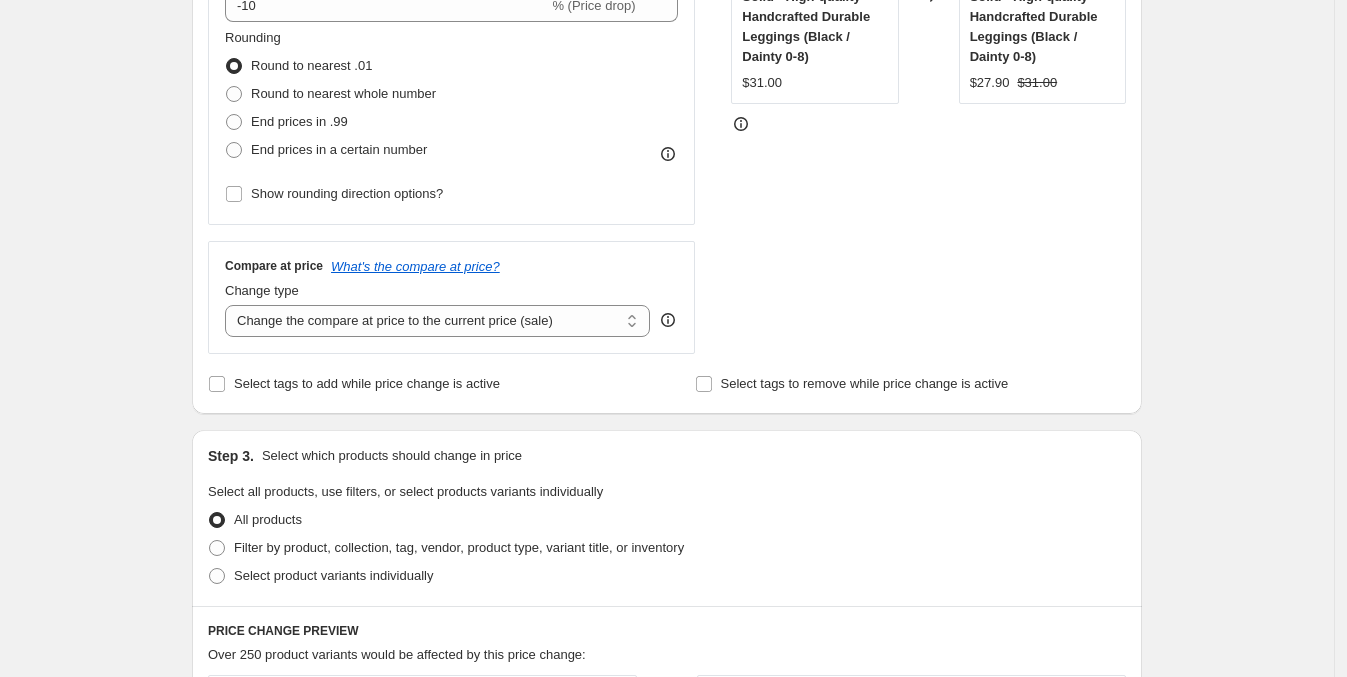 scroll, scrollTop: 499, scrollLeft: 0, axis: vertical 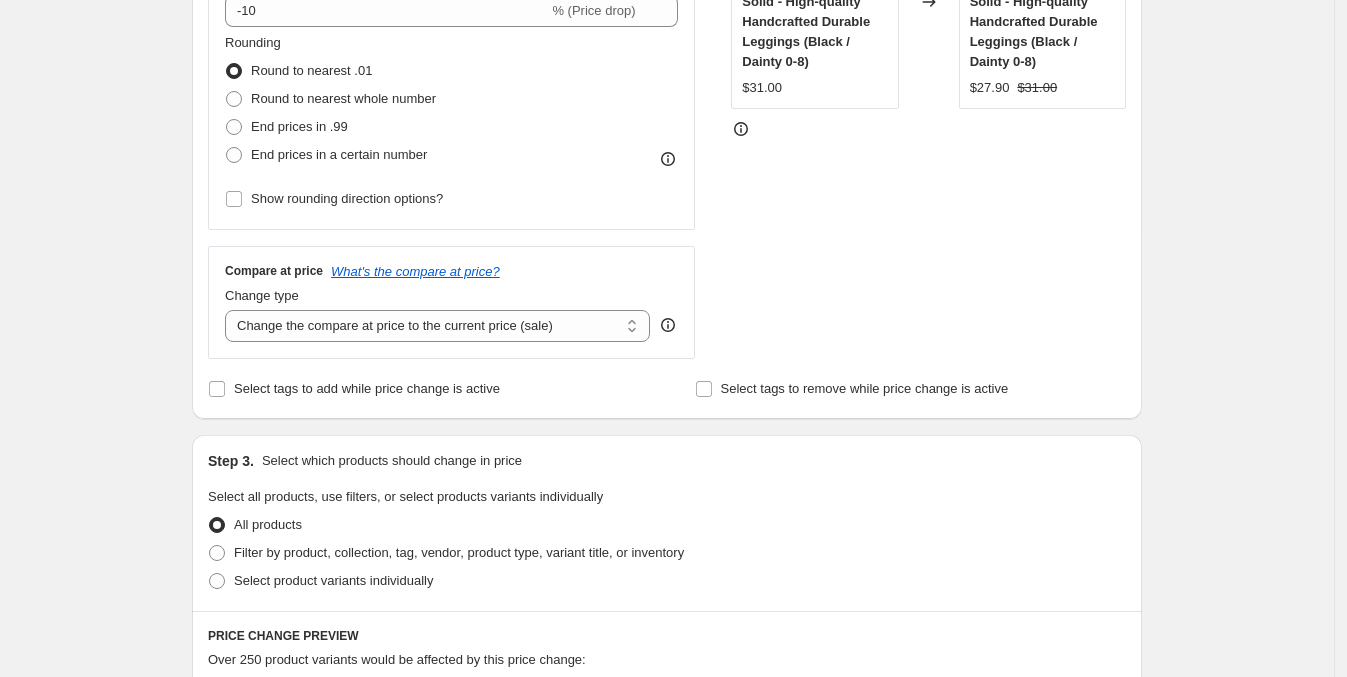 click on "Change the compare at price to the current price (sale) Change the compare at price to a certain amount Change the compare at price by a certain amount Change the compare at price by a certain percentage Change the compare at price by a certain amount relative to the actual price Change the compare at price by a certain percentage relative to the actual price Don't change the compare at price Remove the compare at price" at bounding box center (437, 326) 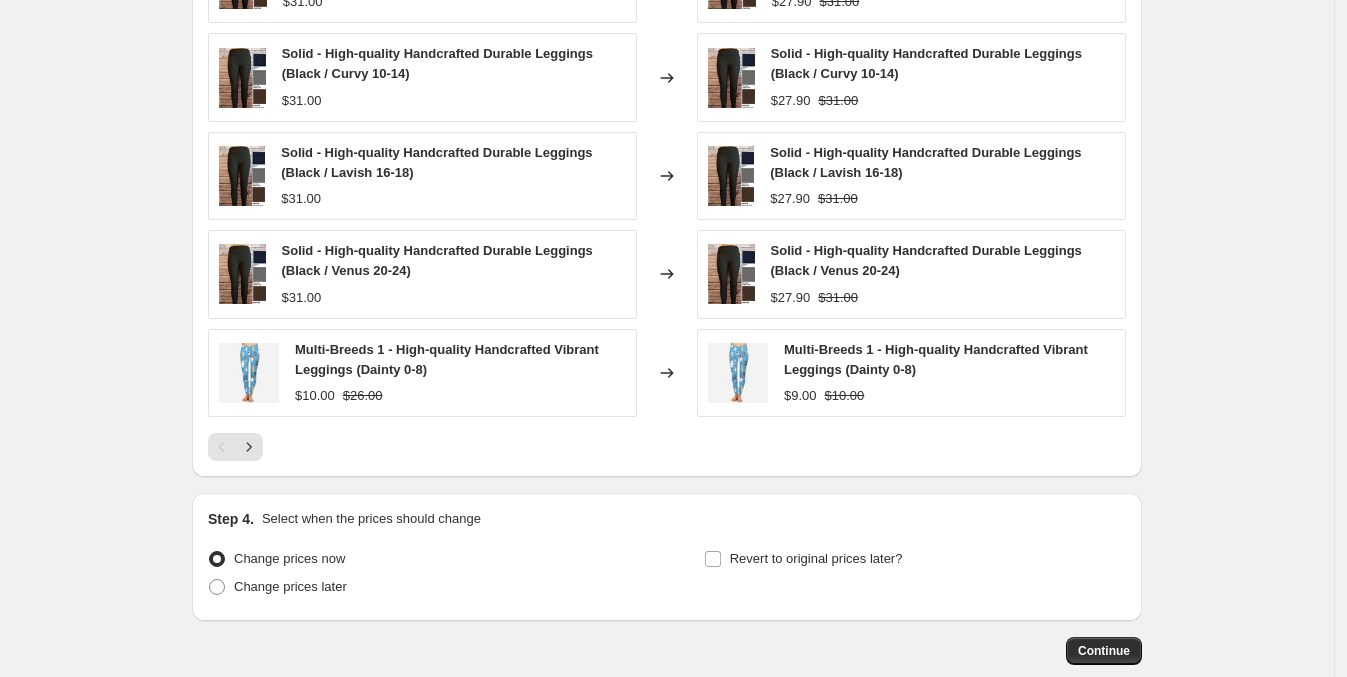 scroll, scrollTop: 1305, scrollLeft: 0, axis: vertical 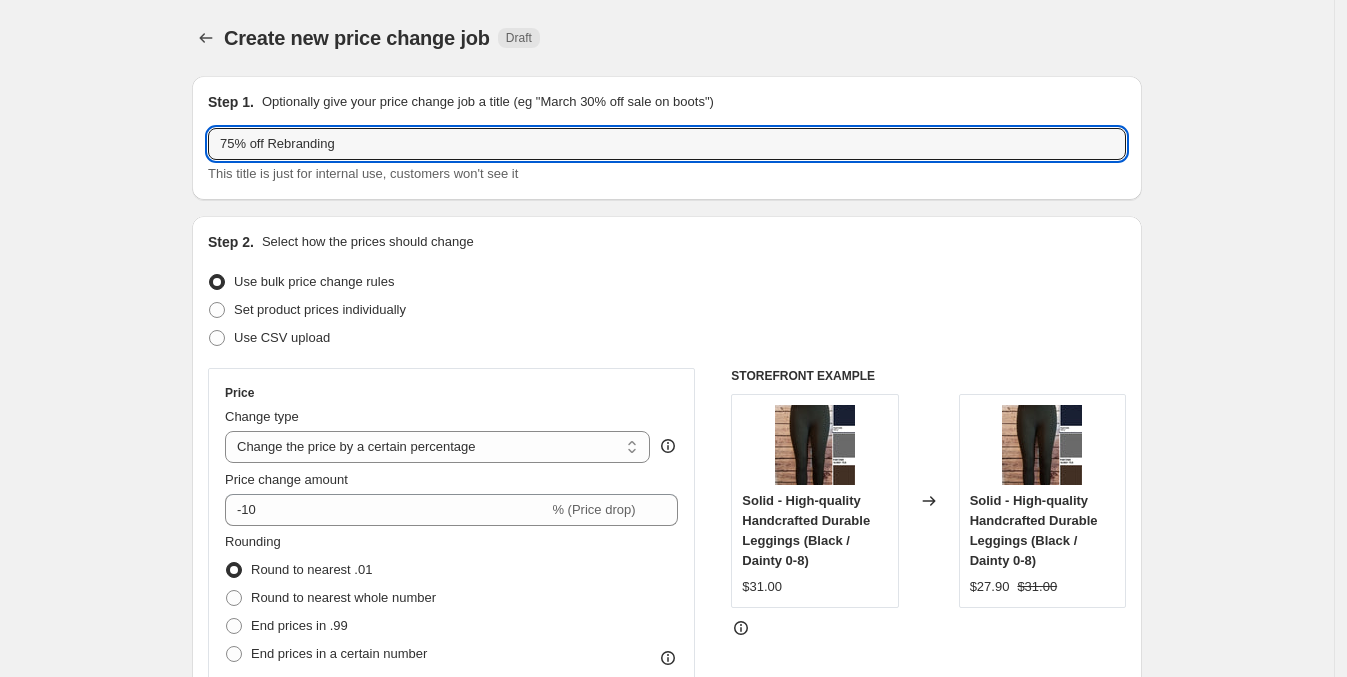 click on "75% off Rebranding" at bounding box center (667, 144) 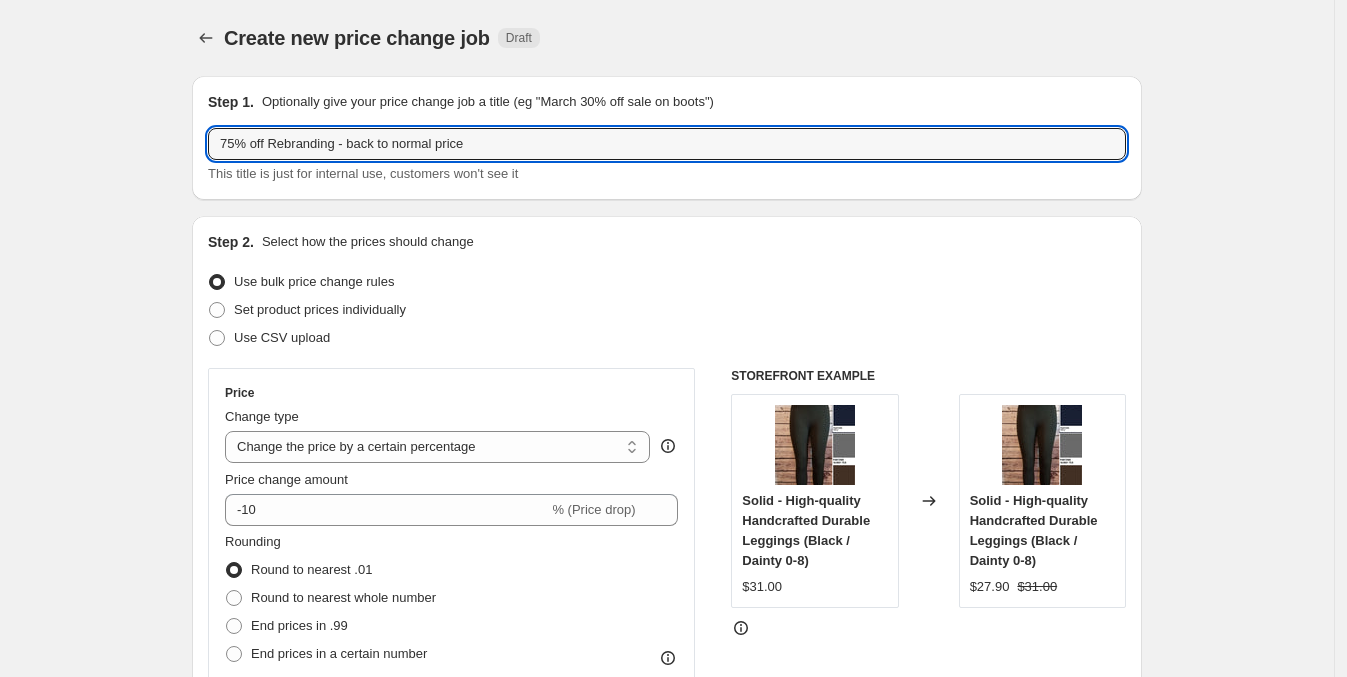 type on "75% off Rebranding - back to normal price" 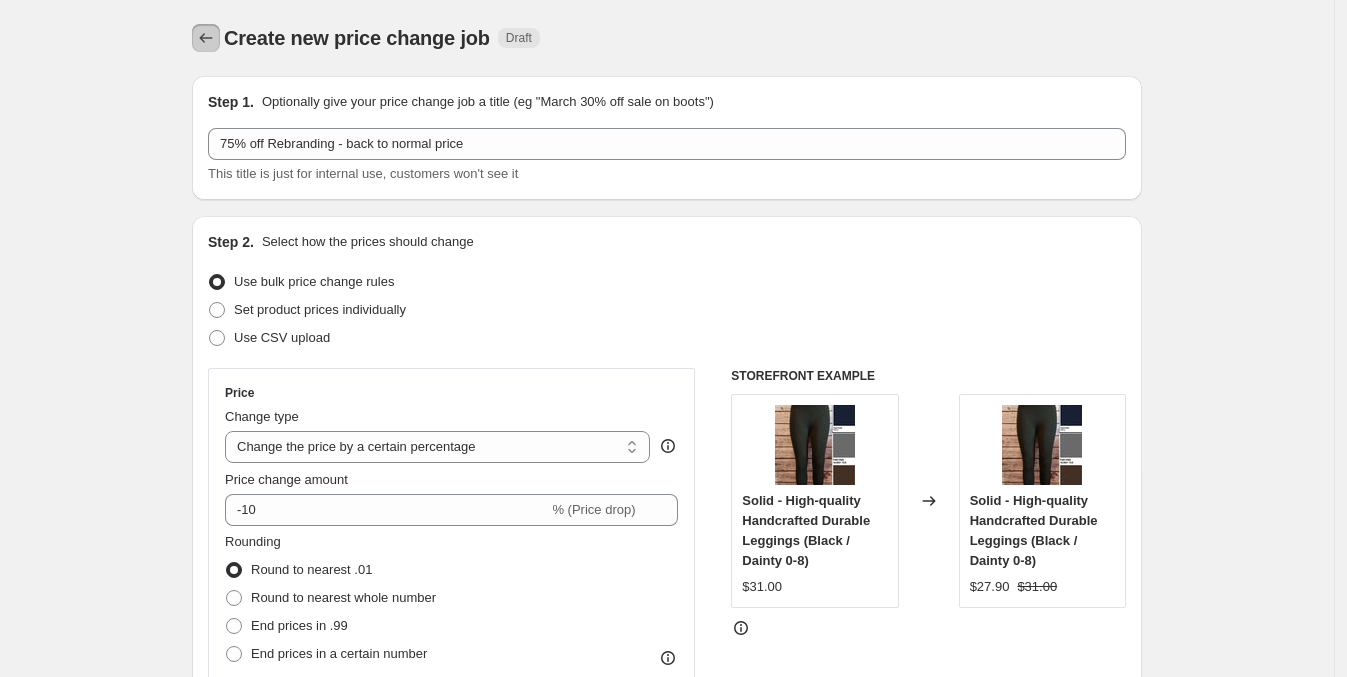 click 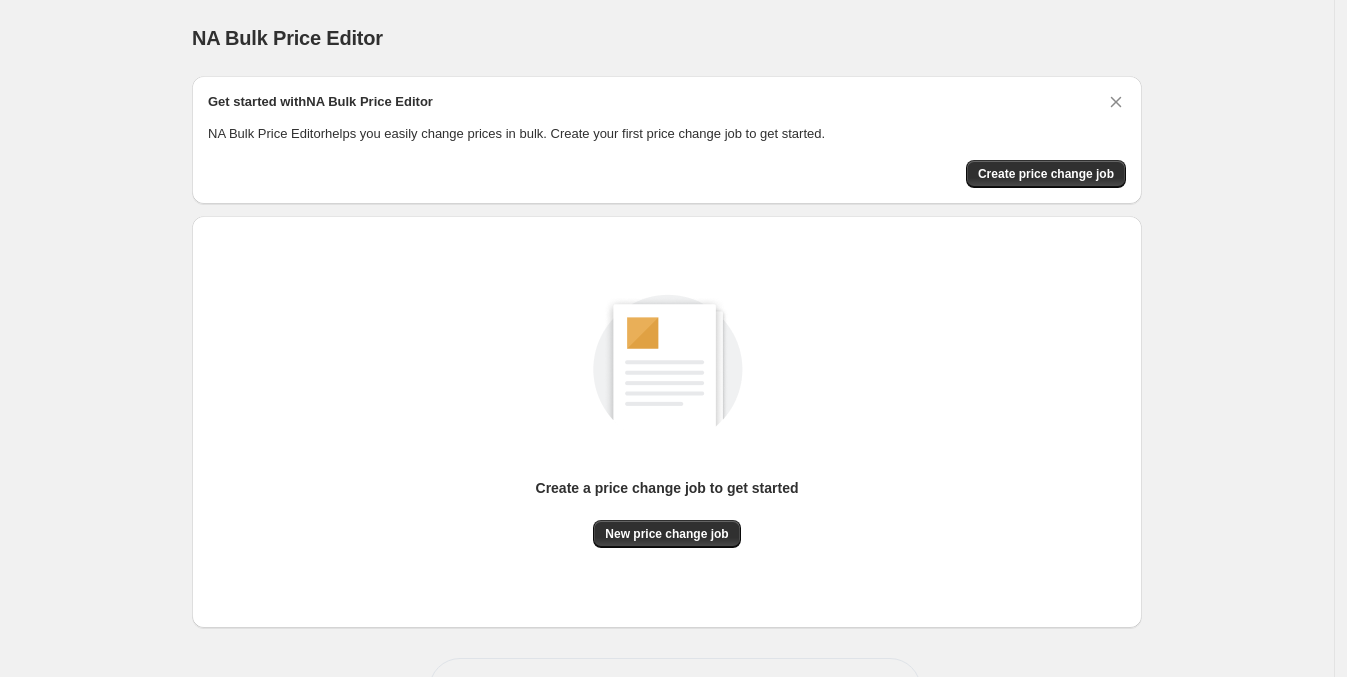click on "New price change job" at bounding box center [666, 534] 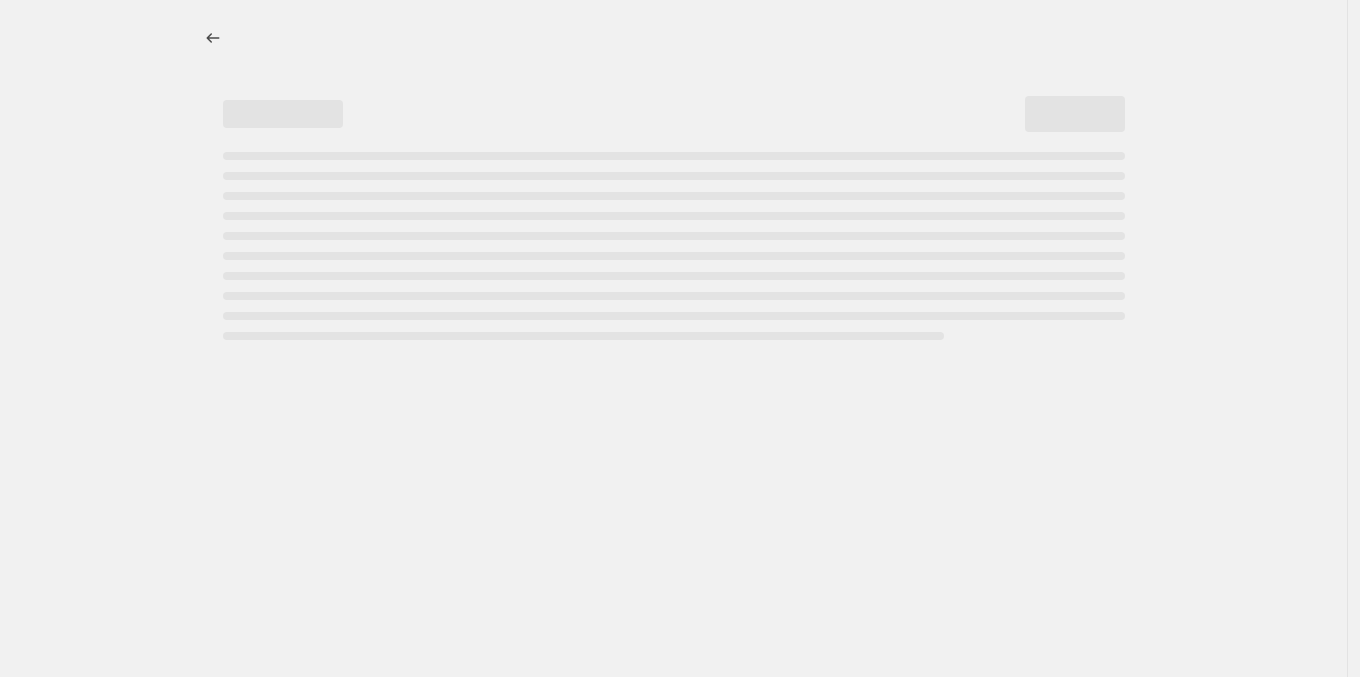 select on "percentage" 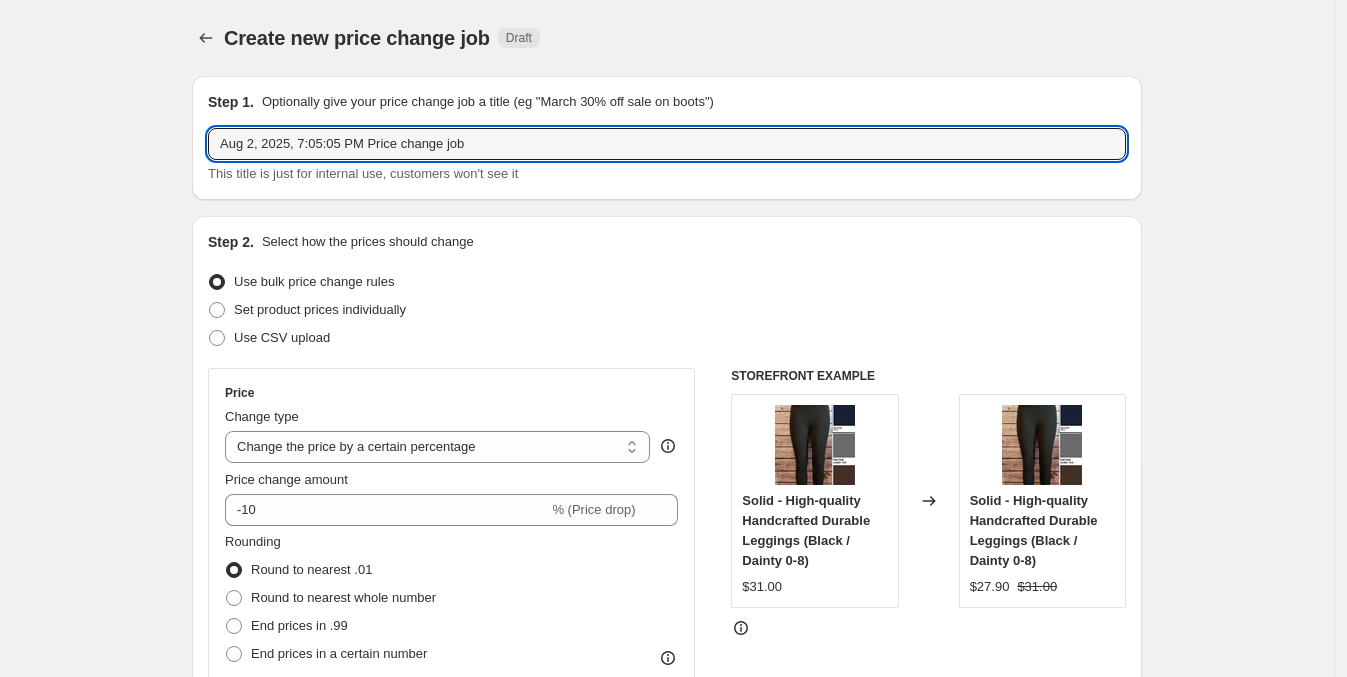 drag, startPoint x: 490, startPoint y: 153, endPoint x: 6, endPoint y: 197, distance: 485.99588 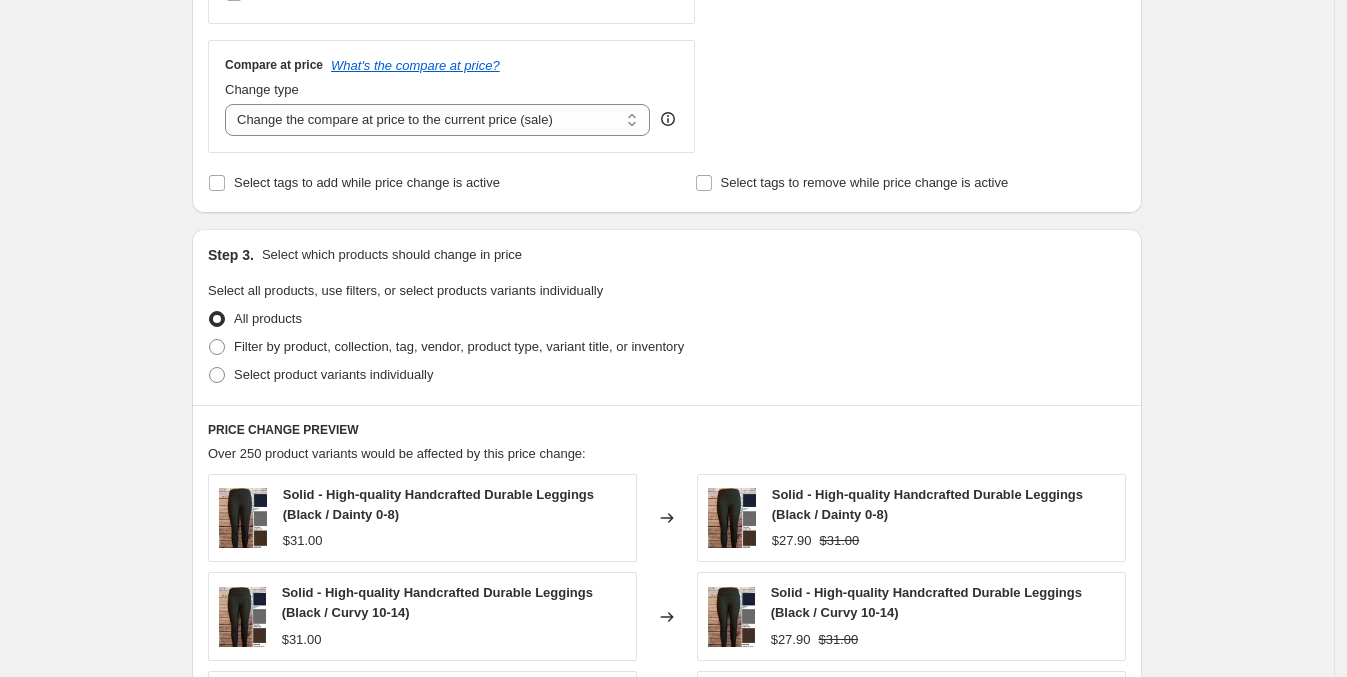 scroll, scrollTop: 716, scrollLeft: 0, axis: vertical 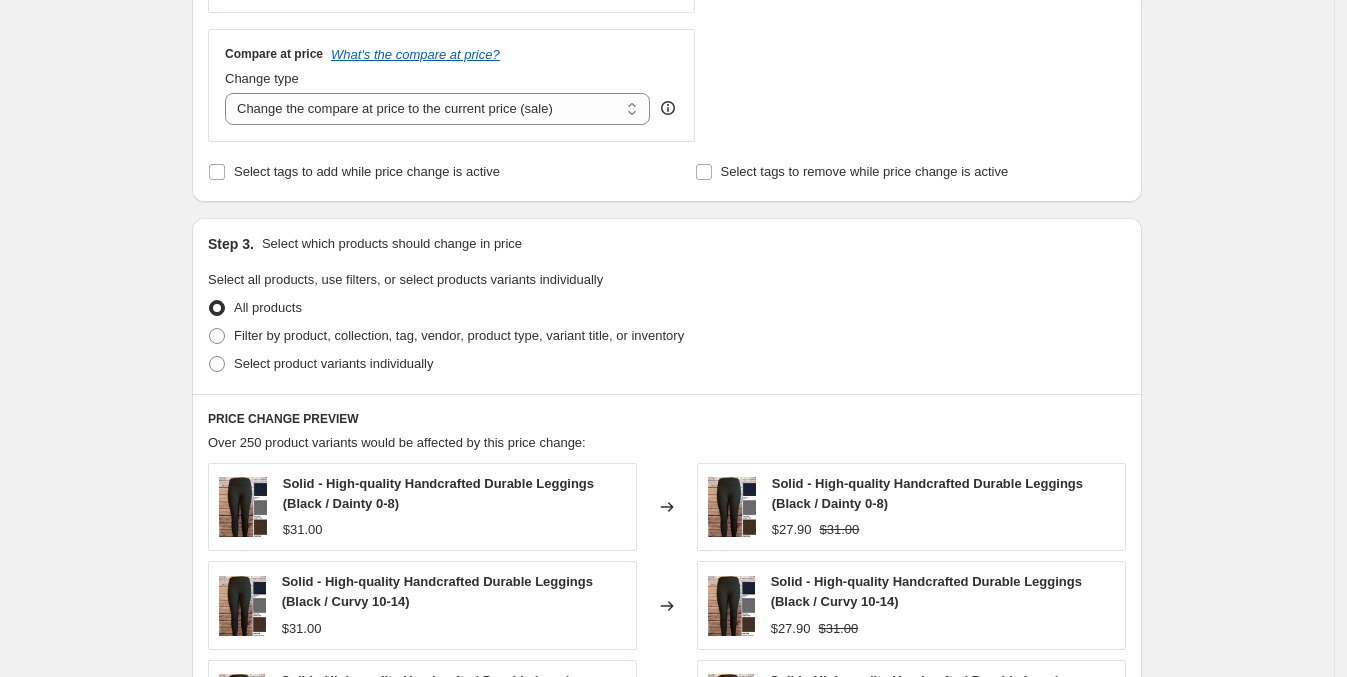 type on "75% off Rebrand back to Compare At Price" 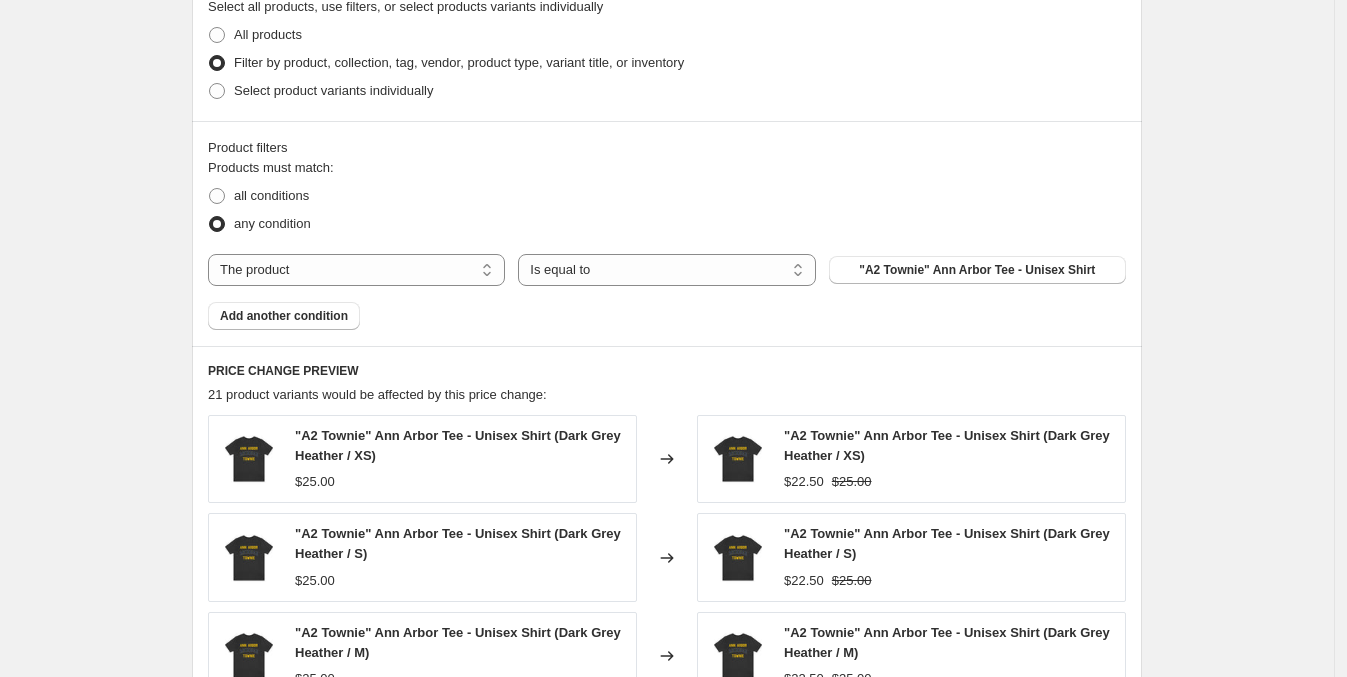 scroll, scrollTop: 1020, scrollLeft: 0, axis: vertical 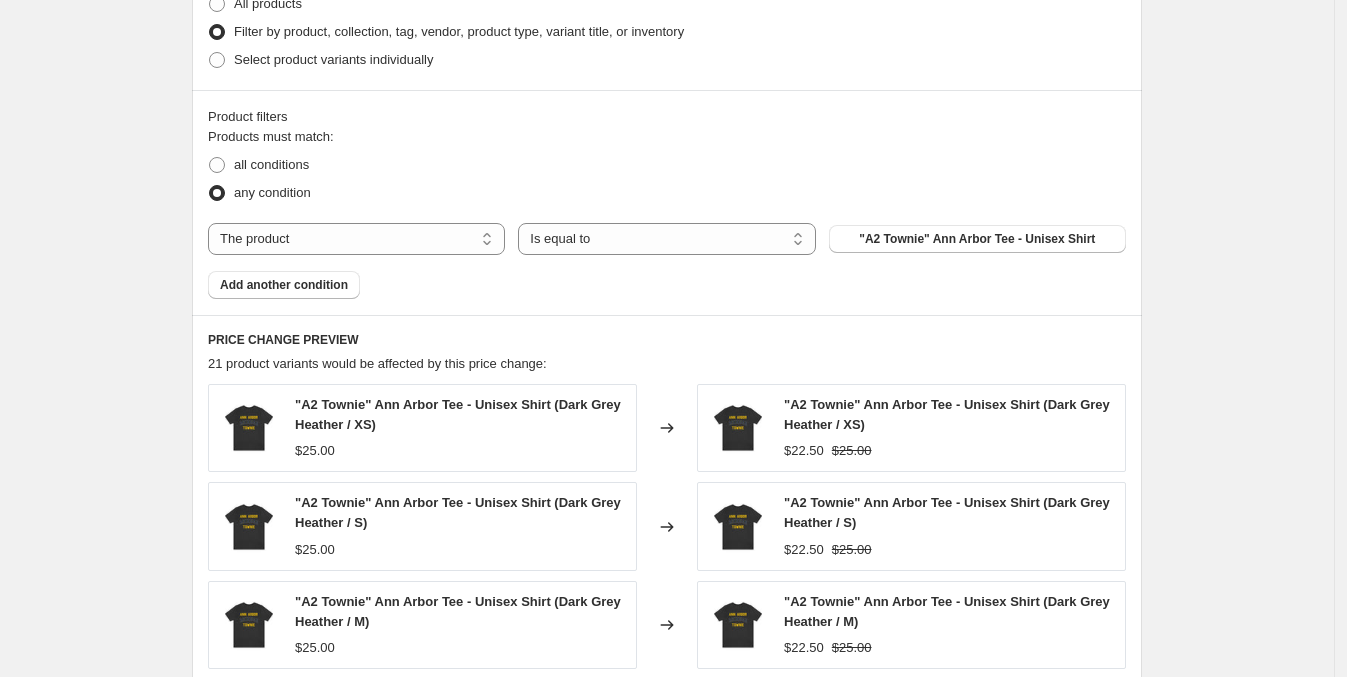 click on "The product The product's collection The product's tag The product's vendor The product's type The product's status The variant's title Inventory quantity" at bounding box center (356, 239) 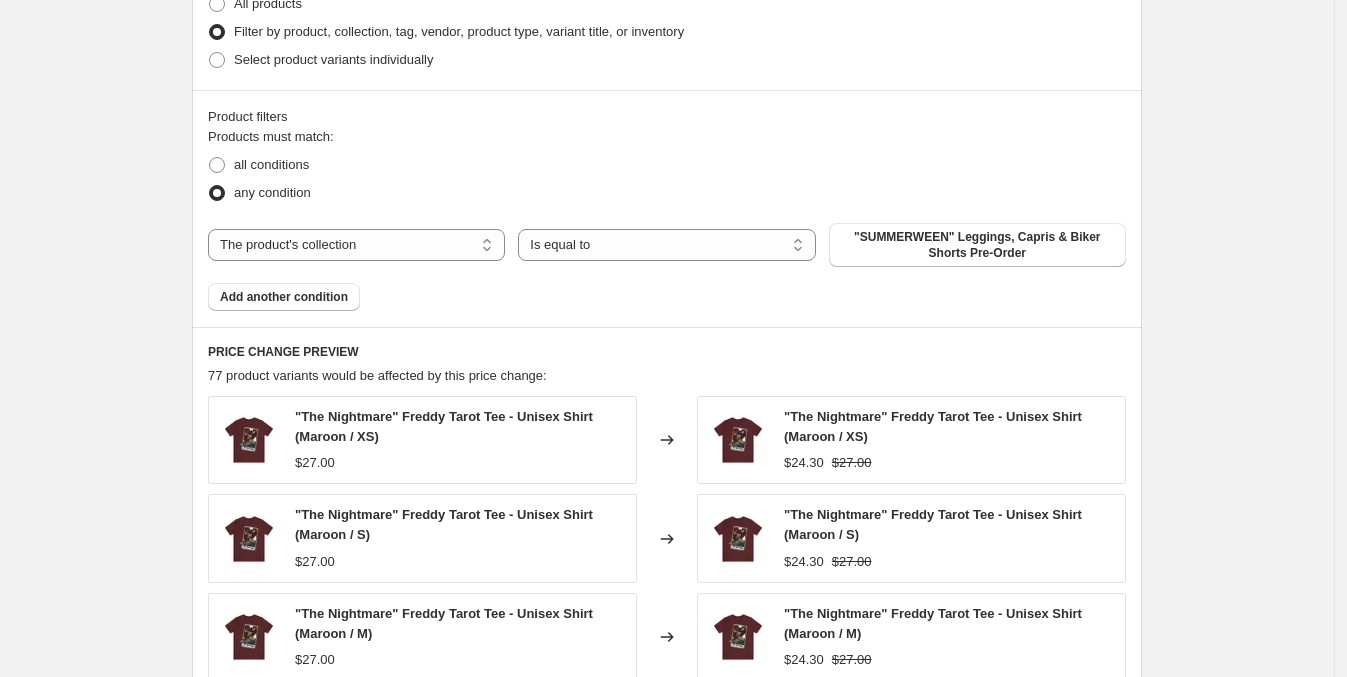 click on ""SUMMERWEEN" Leggings, Capris & Biker Shorts Pre-Order" at bounding box center (977, 245) 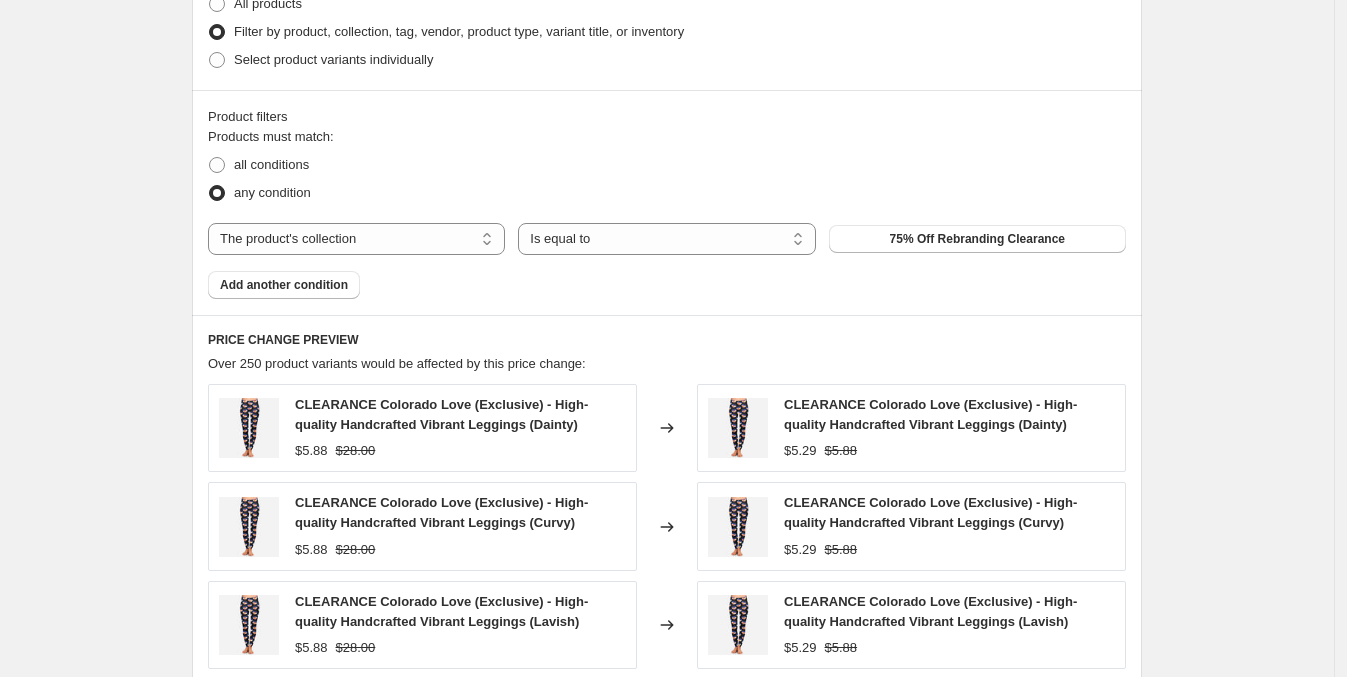 click on "Create new price change job. This page is ready Create new price change job Draft Step 1. Optionally give your price change job a title (eg "March 30% off sale on boots") 75% off Rebrand back to Compare At Price This title is just for internal use, customers won't see it Step 2. Select how the prices should change Use bulk price change rules Set product prices individually Use CSV upload Price Change type Change the price to a certain amount Change the price by a certain amount Change the price by a certain percentage Change the price to the current compare at price (price before sale) Change the price by a certain amount relative to the compare at price Change the price by a certain percentage relative to the compare at price Don't change the price Change the price by a certain percentage relative to the cost per item Change price to certain cost margin Change the price by a certain percentage Price change amount -10 % (Price drop) Rounding Round to nearest .01 Round to nearest whole number End prices in .99" at bounding box center [667, 118] 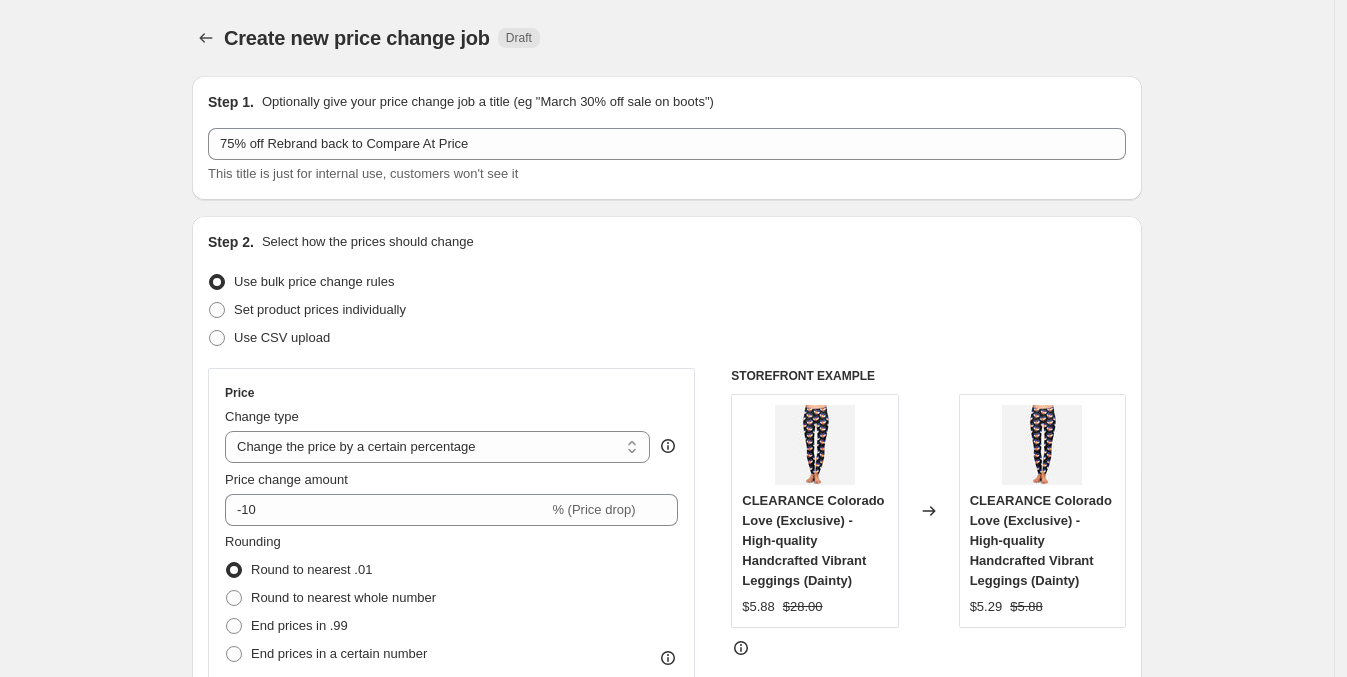 scroll, scrollTop: 49, scrollLeft: 0, axis: vertical 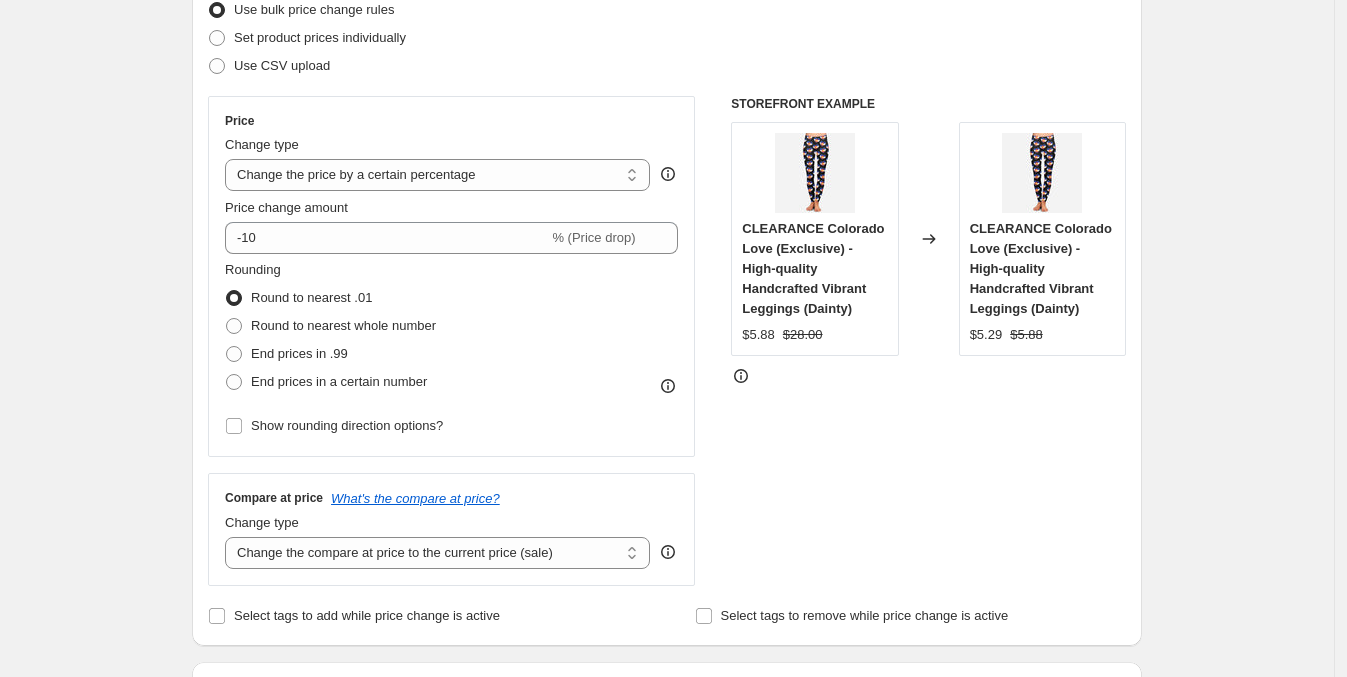 click on "Change the price to a certain amount Change the price by a certain amount Change the price by a certain percentage Change the price to the current compare at price (price before sale) Change the price by a certain amount relative to the compare at price Change the price by a certain percentage relative to the compare at price Don't change the price Change the price by a certain percentage relative to the cost per item Change price to certain cost margin" at bounding box center (437, 175) 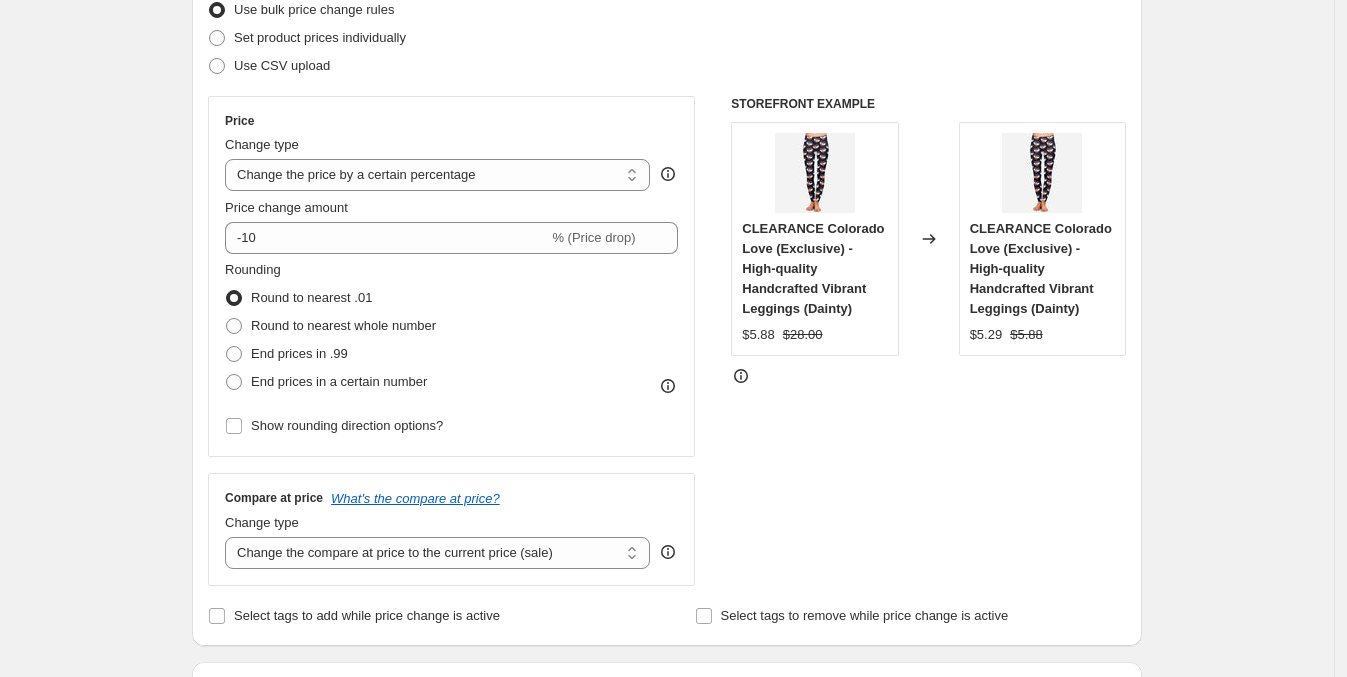 select on "ecap" 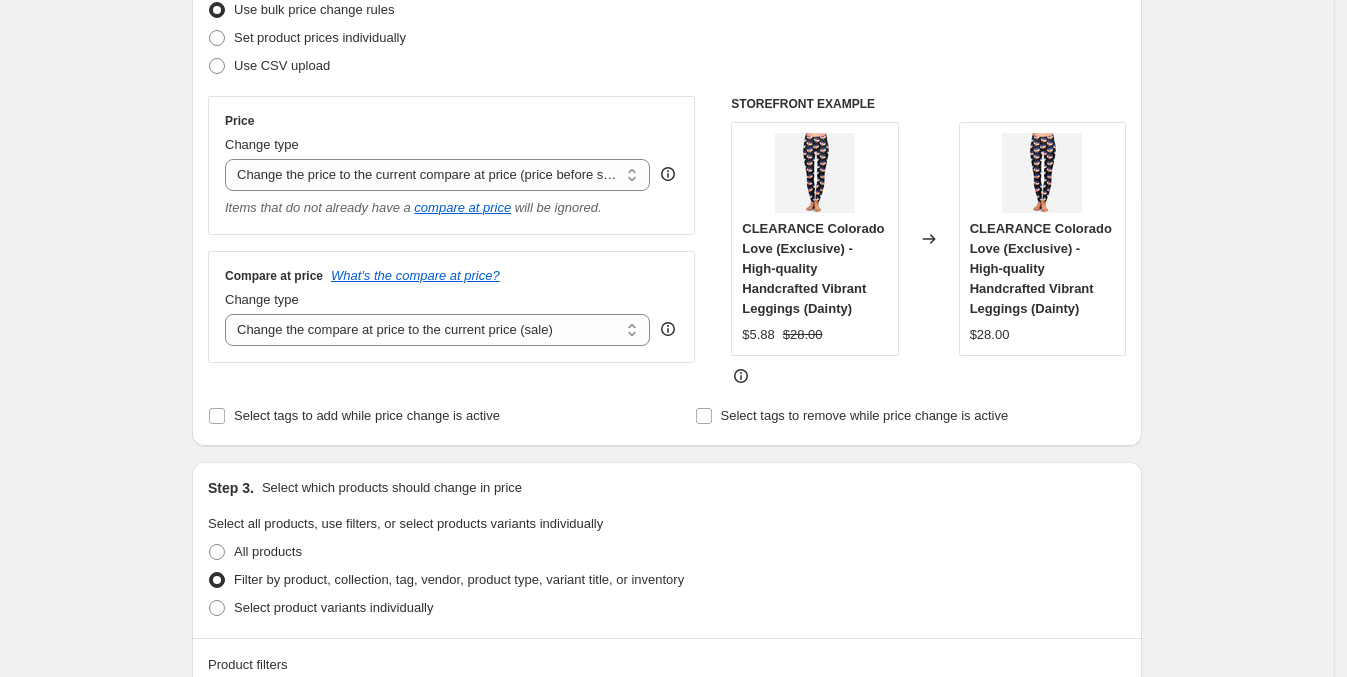 click on "Change the compare at price to the current price (sale) Change the compare at price to a certain amount Change the compare at price by a certain amount Change the compare at price by a certain percentage Change the compare at price by a certain amount relative to the actual price Change the compare at price by a certain percentage relative to the actual price Don't change the compare at price Remove the compare at price" at bounding box center (437, 330) 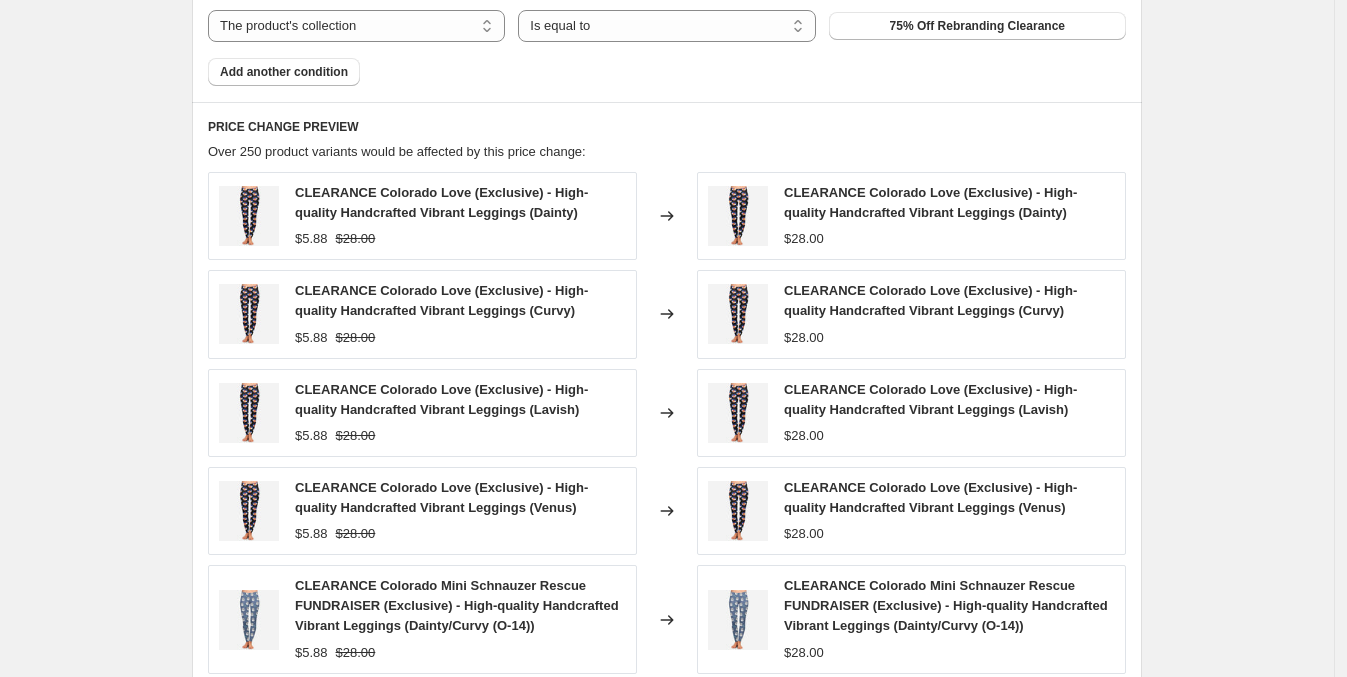 scroll, scrollTop: 1396, scrollLeft: 0, axis: vertical 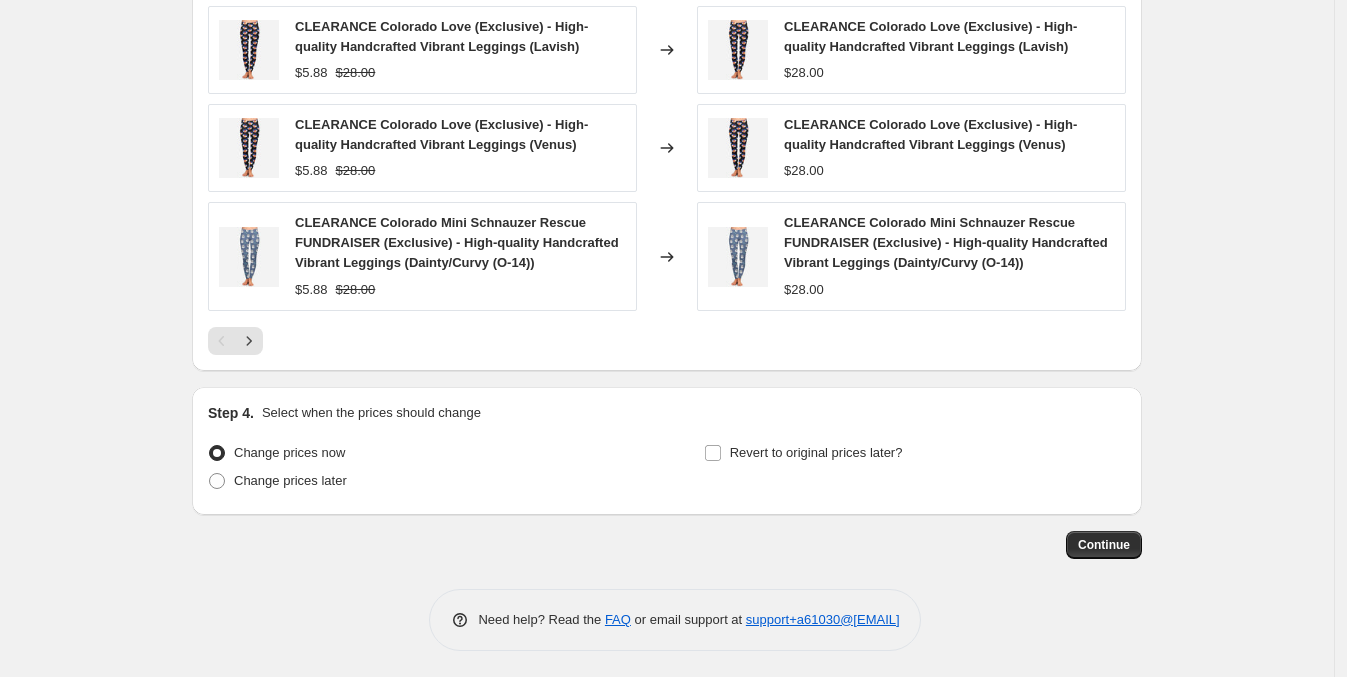 click on "Continue" at bounding box center [1104, 545] 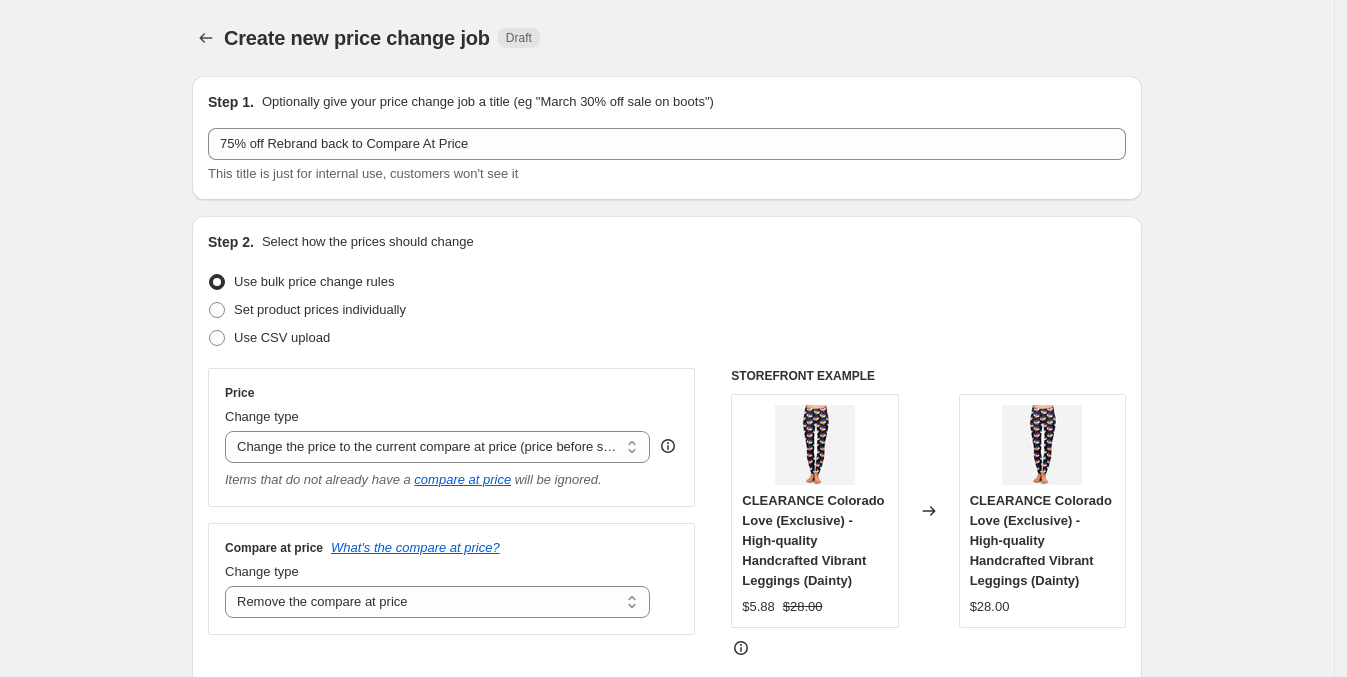 scroll, scrollTop: 1396, scrollLeft: 0, axis: vertical 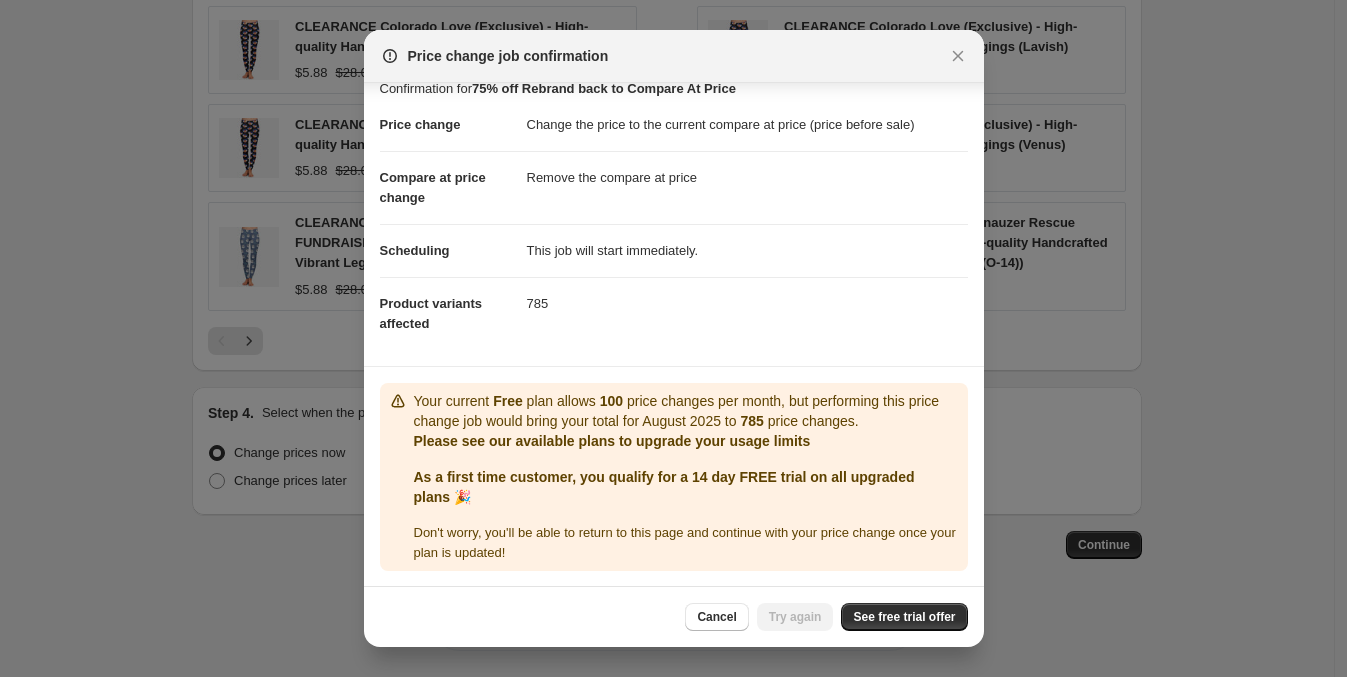 click on "See free trial offer" at bounding box center (904, 617) 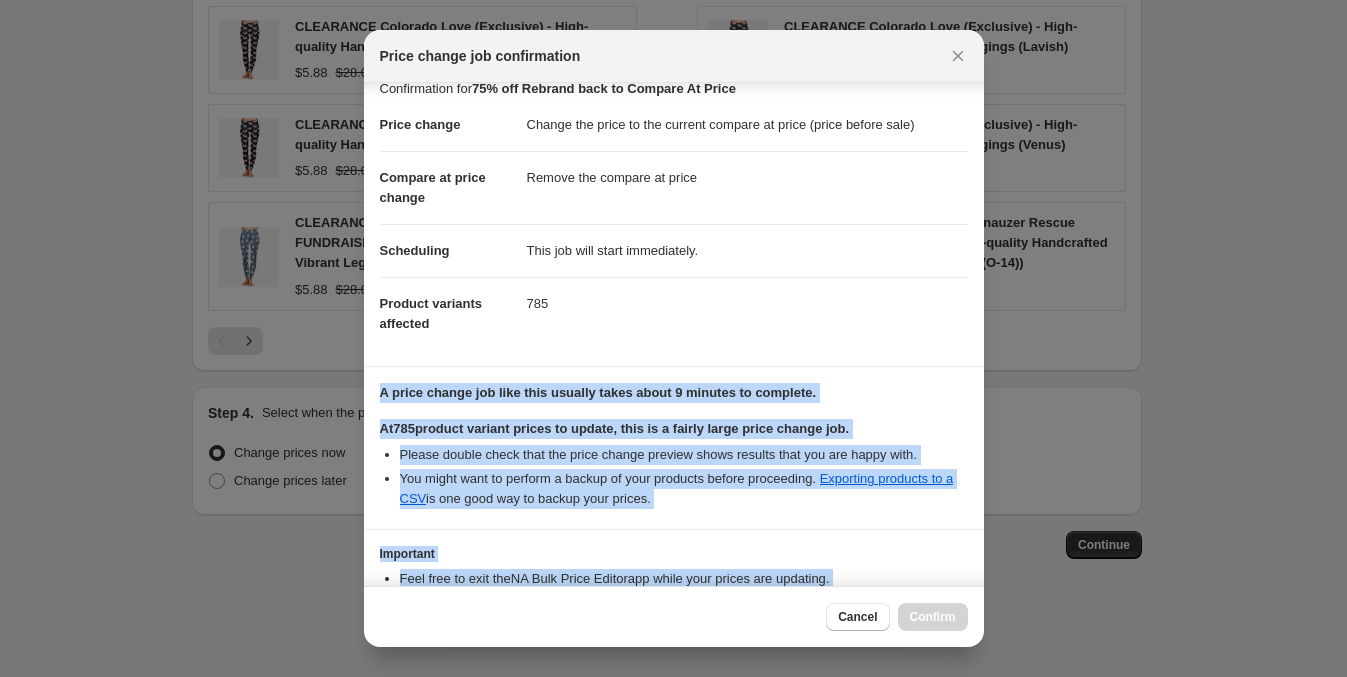 scroll, scrollTop: 150, scrollLeft: 0, axis: vertical 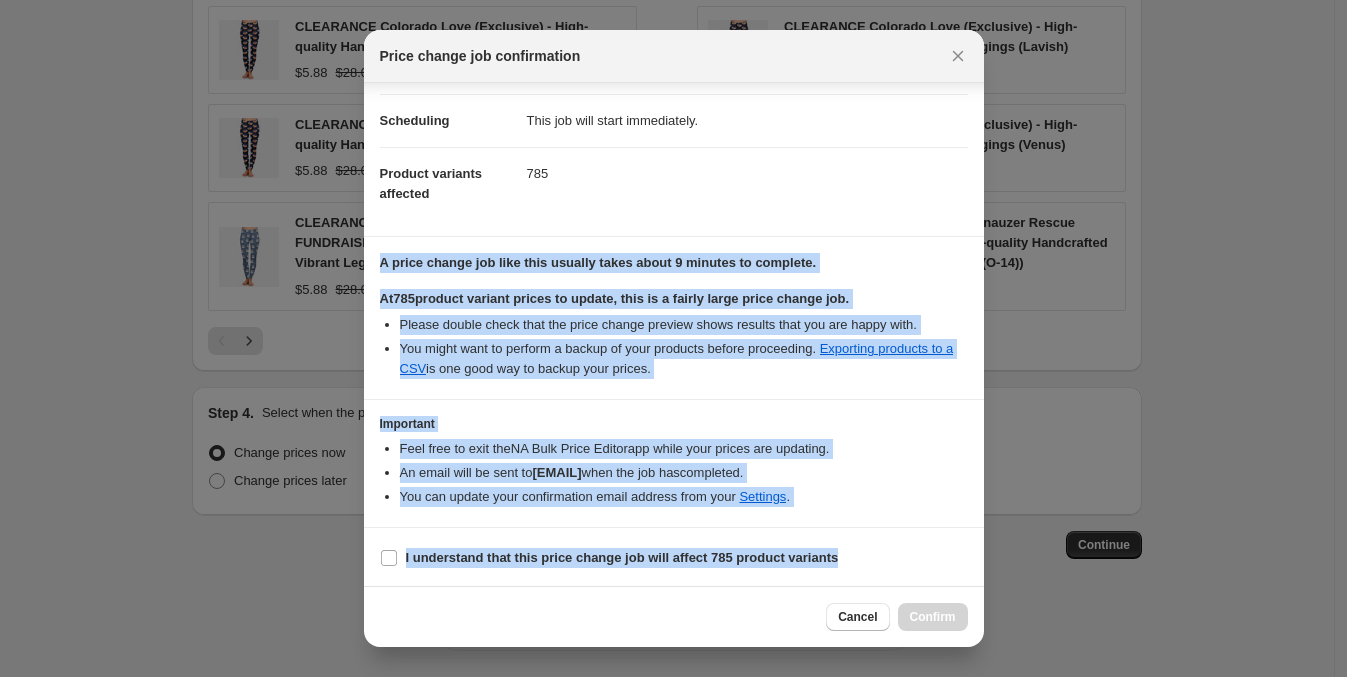 drag, startPoint x: 982, startPoint y: 245, endPoint x: 955, endPoint y: 534, distance: 290.2585 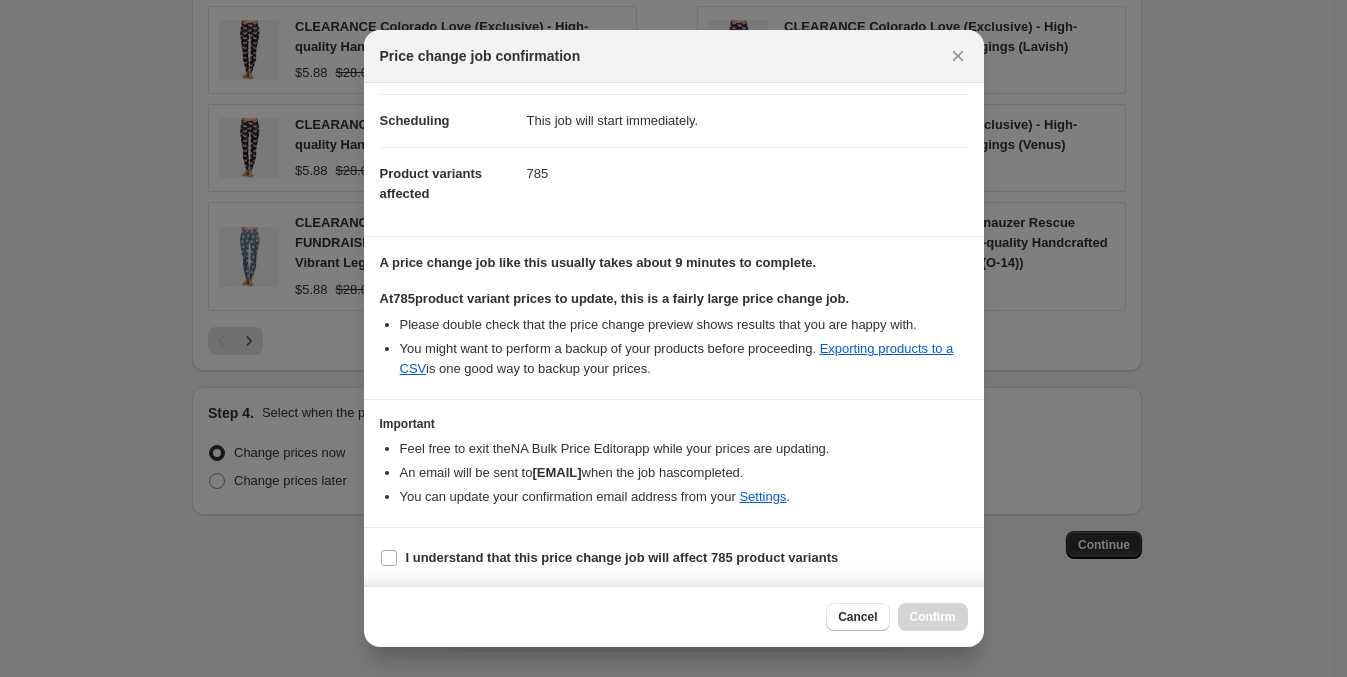 scroll, scrollTop: 0, scrollLeft: 0, axis: both 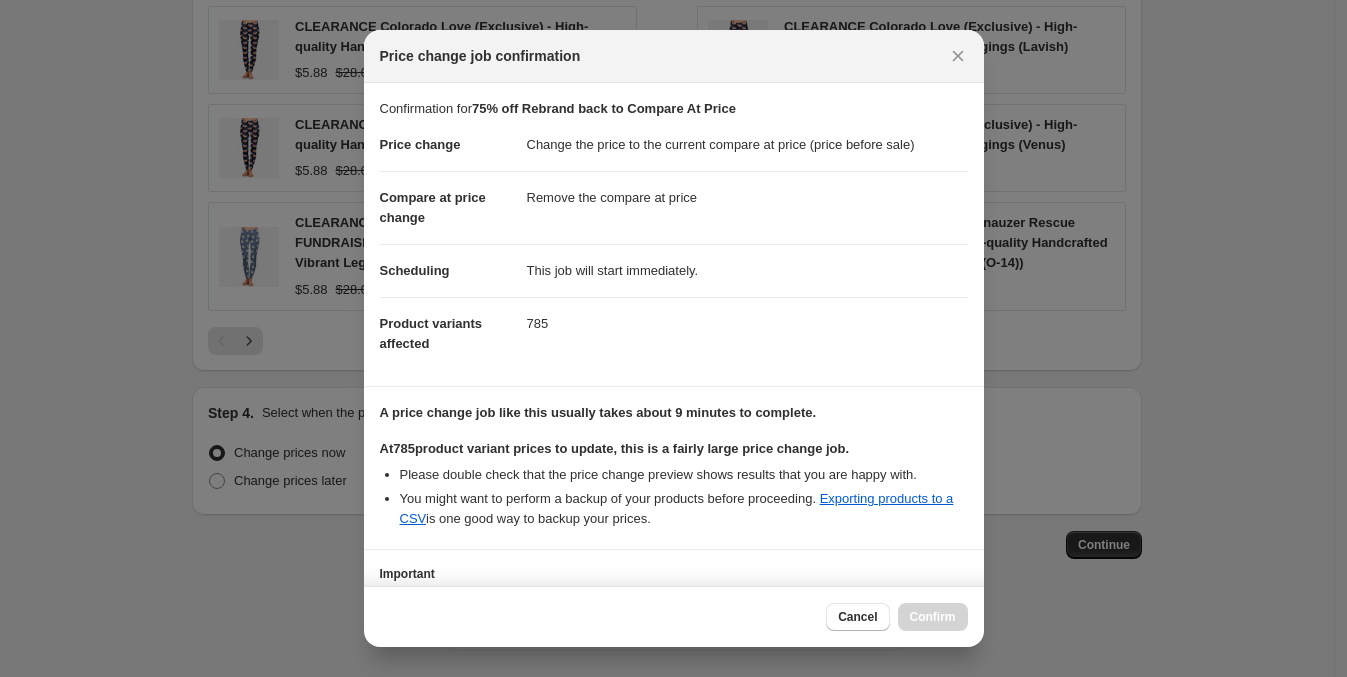 click 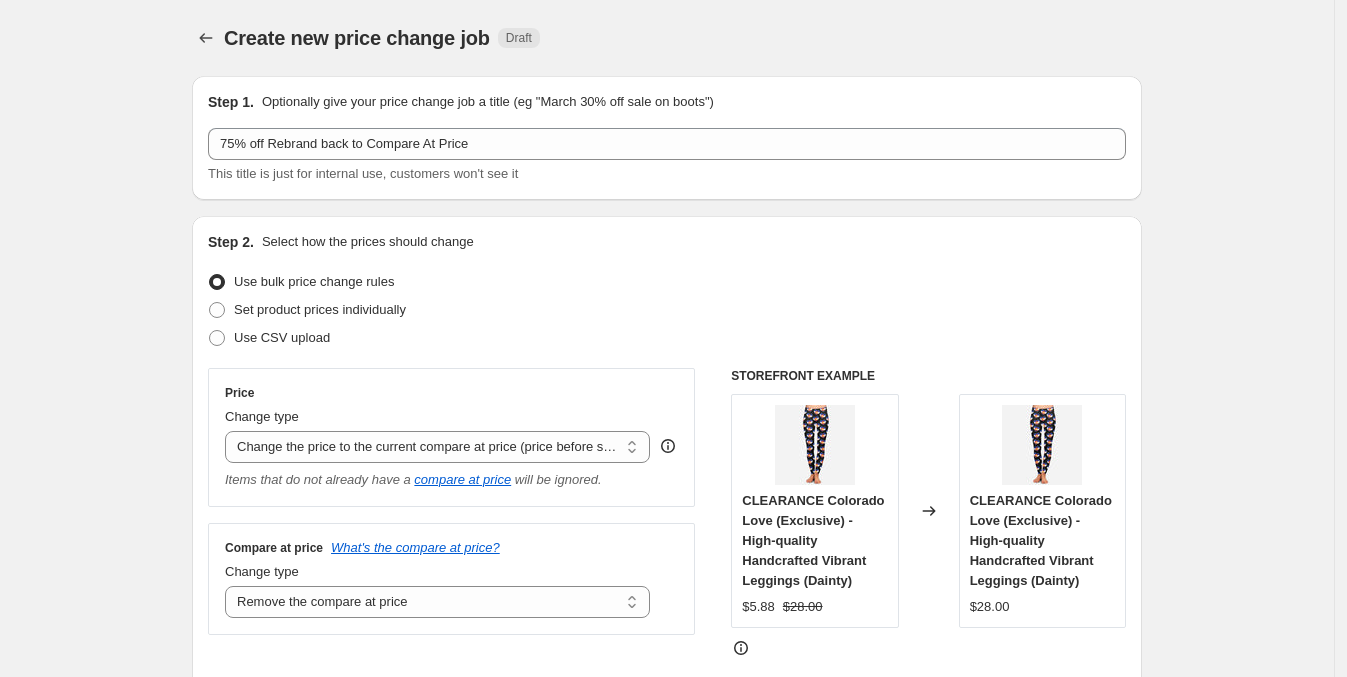 scroll, scrollTop: 1396, scrollLeft: 0, axis: vertical 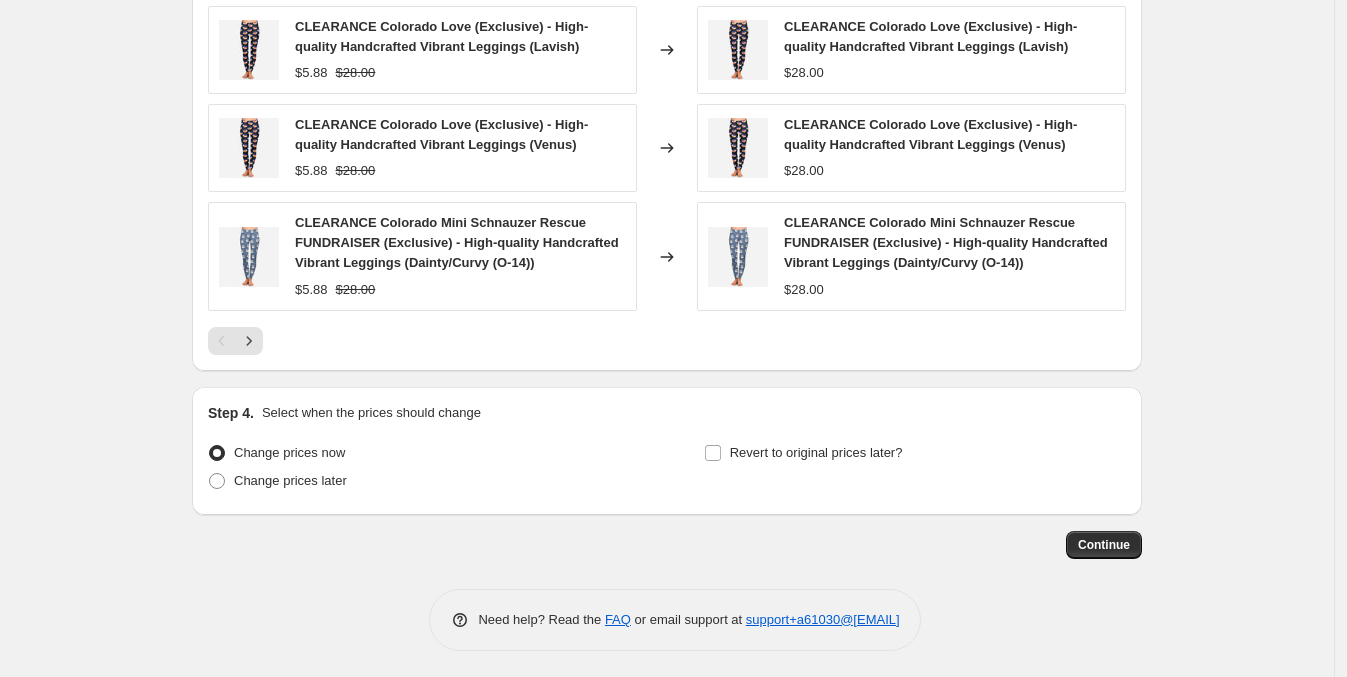 click on "Continue" at bounding box center [1104, 545] 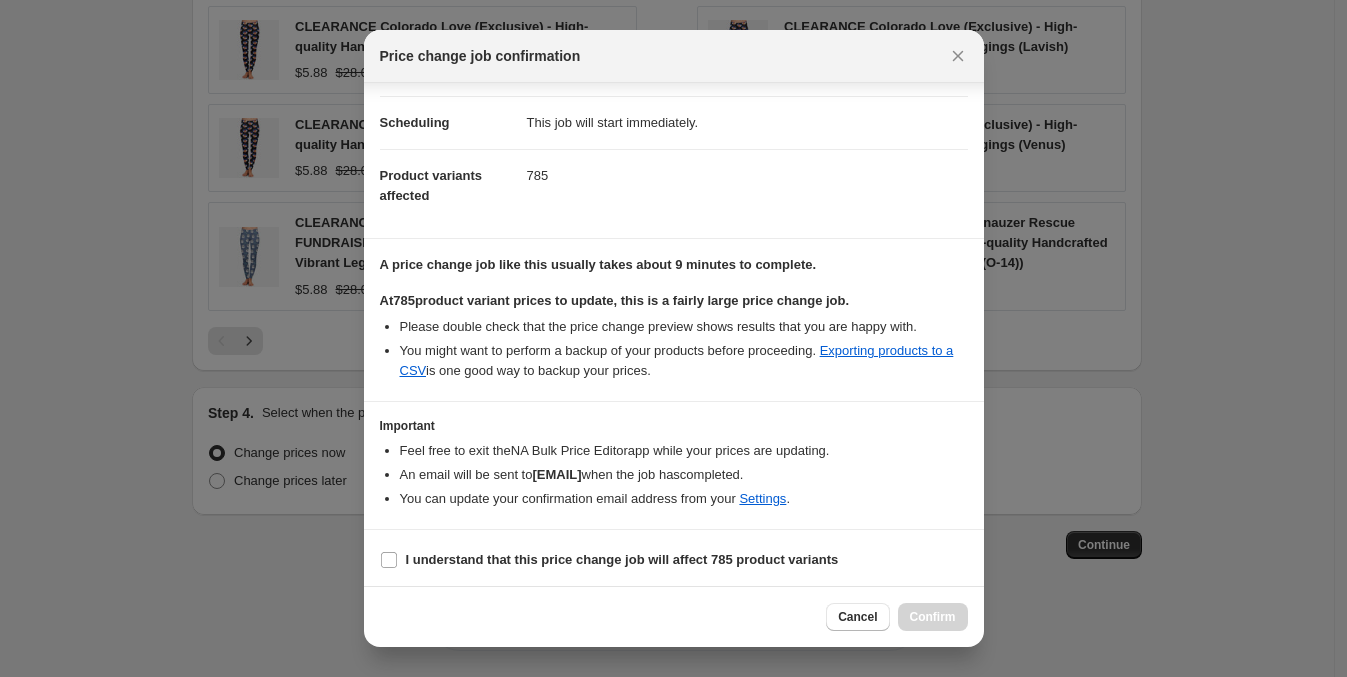 scroll, scrollTop: 150, scrollLeft: 0, axis: vertical 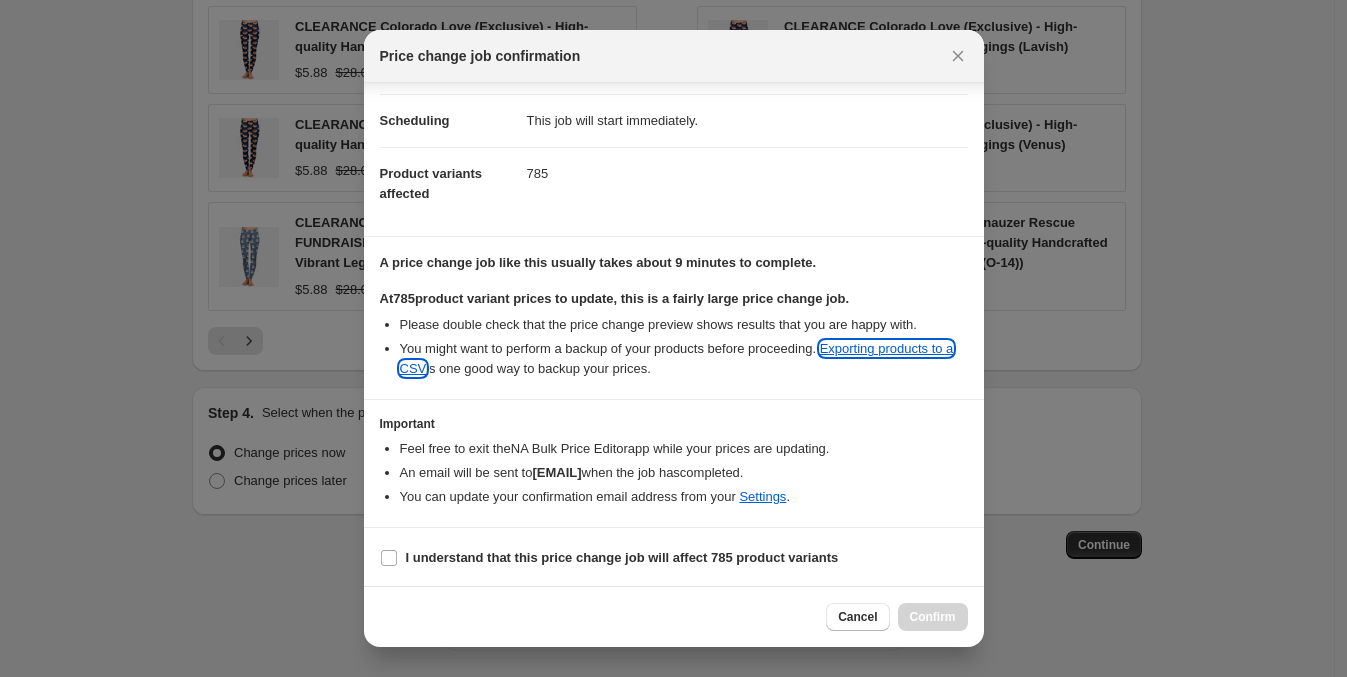 click on "Exporting products to a CSV" at bounding box center [677, 358] 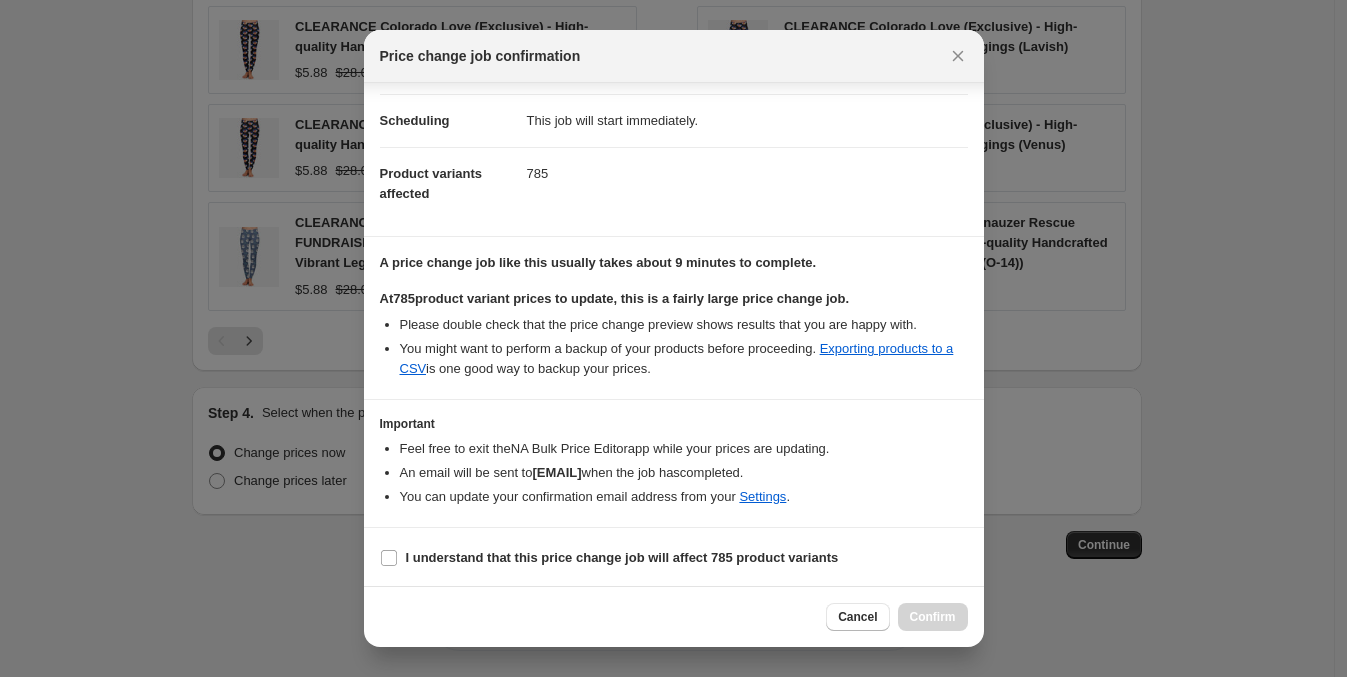 click on "I understand that this price change job will affect 785 product variants" at bounding box center (622, 557) 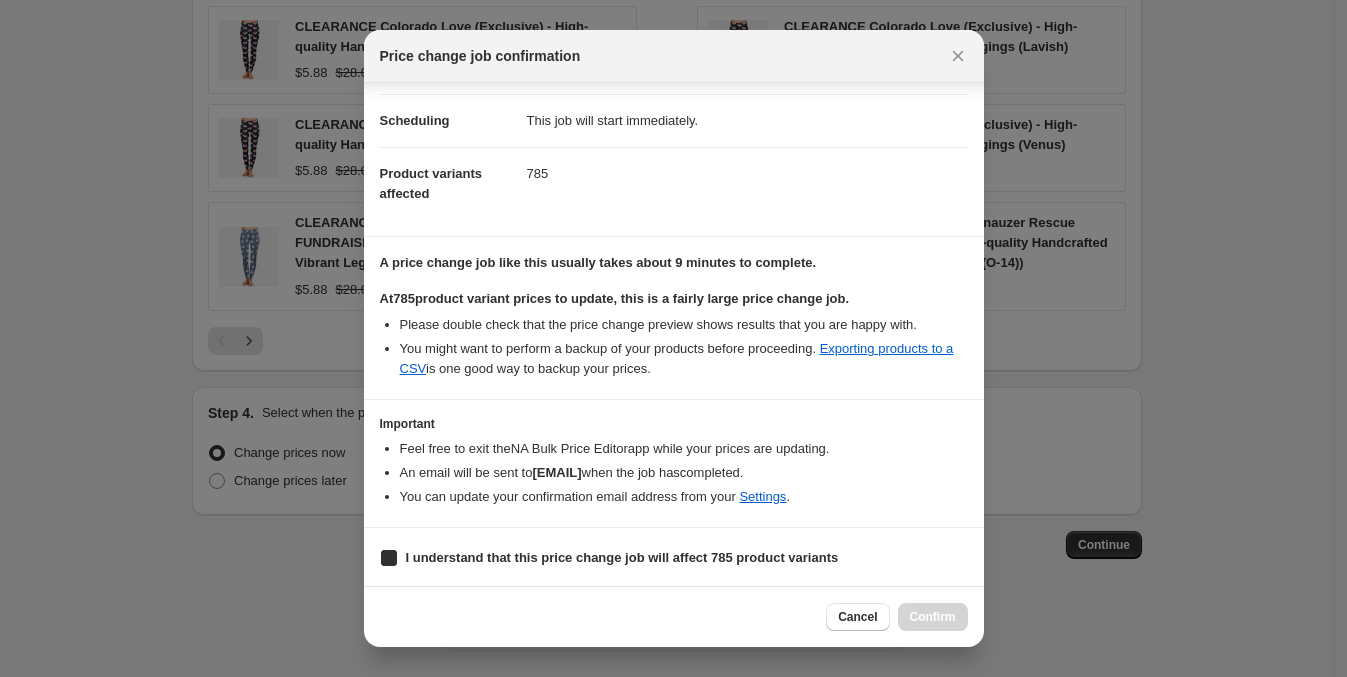 checkbox on "true" 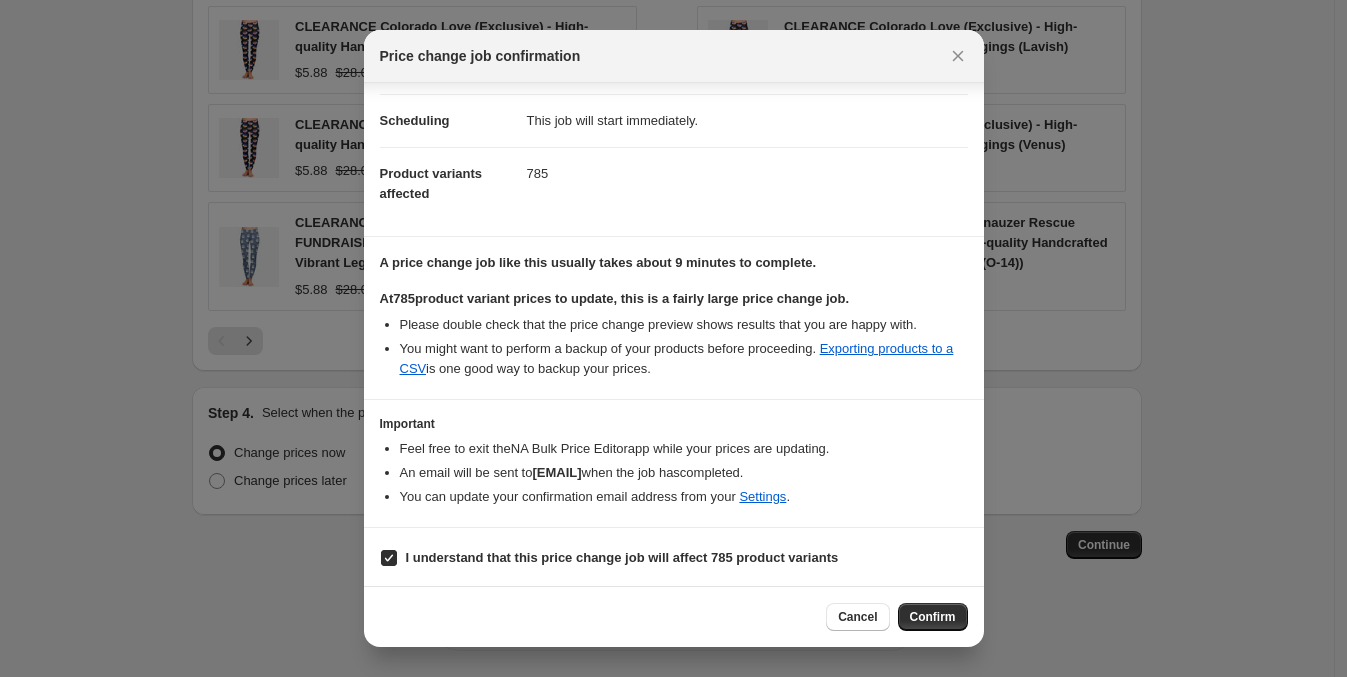 click on "Confirm" at bounding box center [933, 617] 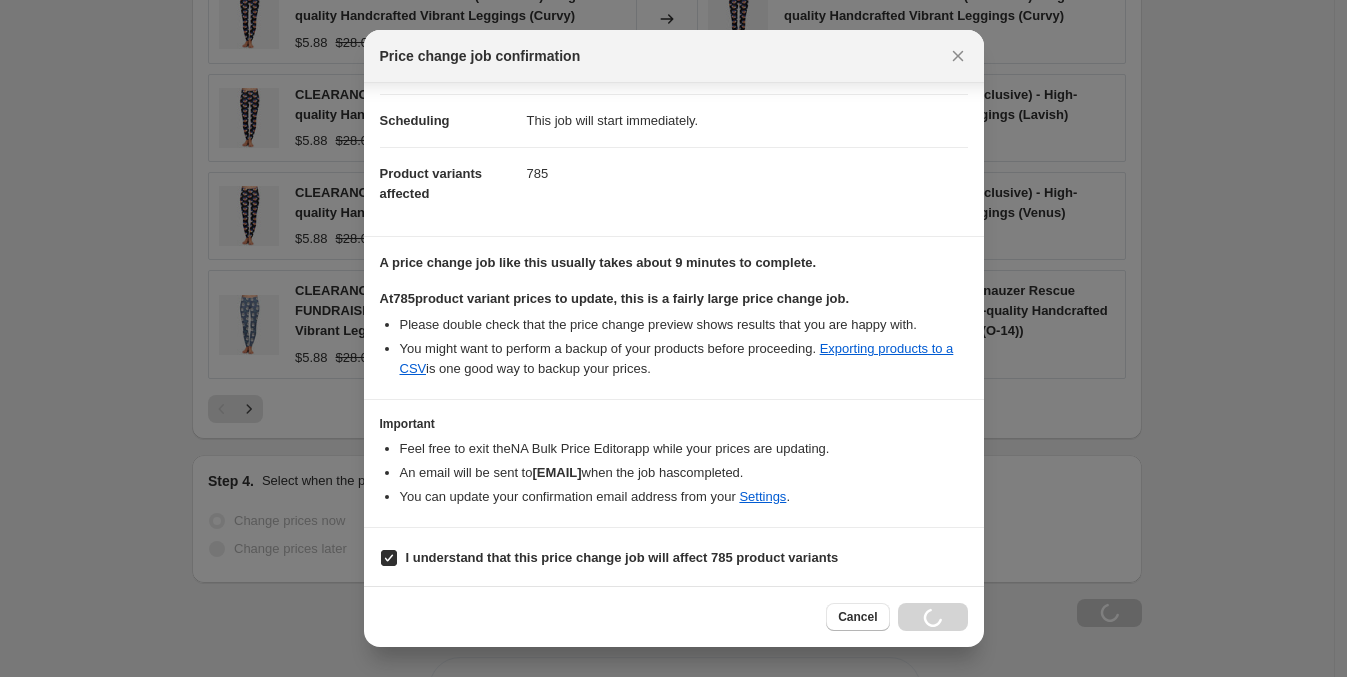 scroll, scrollTop: 1464, scrollLeft: 0, axis: vertical 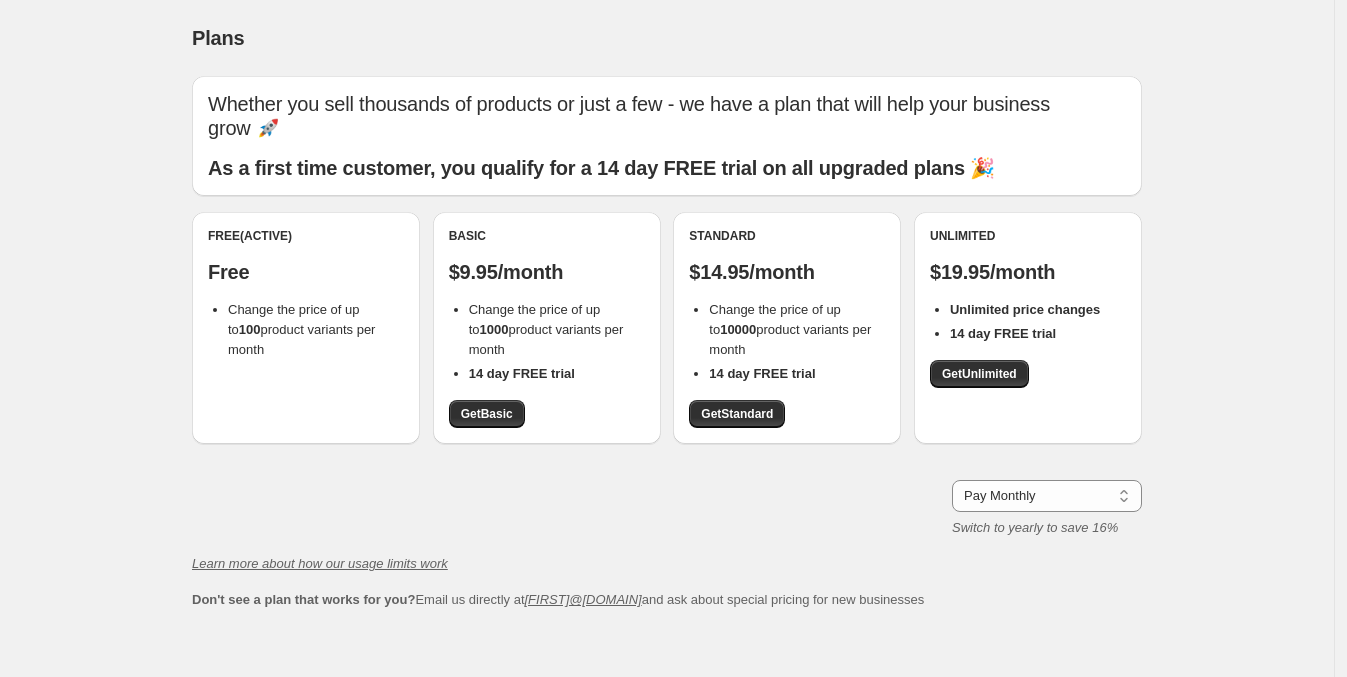 click on "Get  Unlimited" at bounding box center [979, 374] 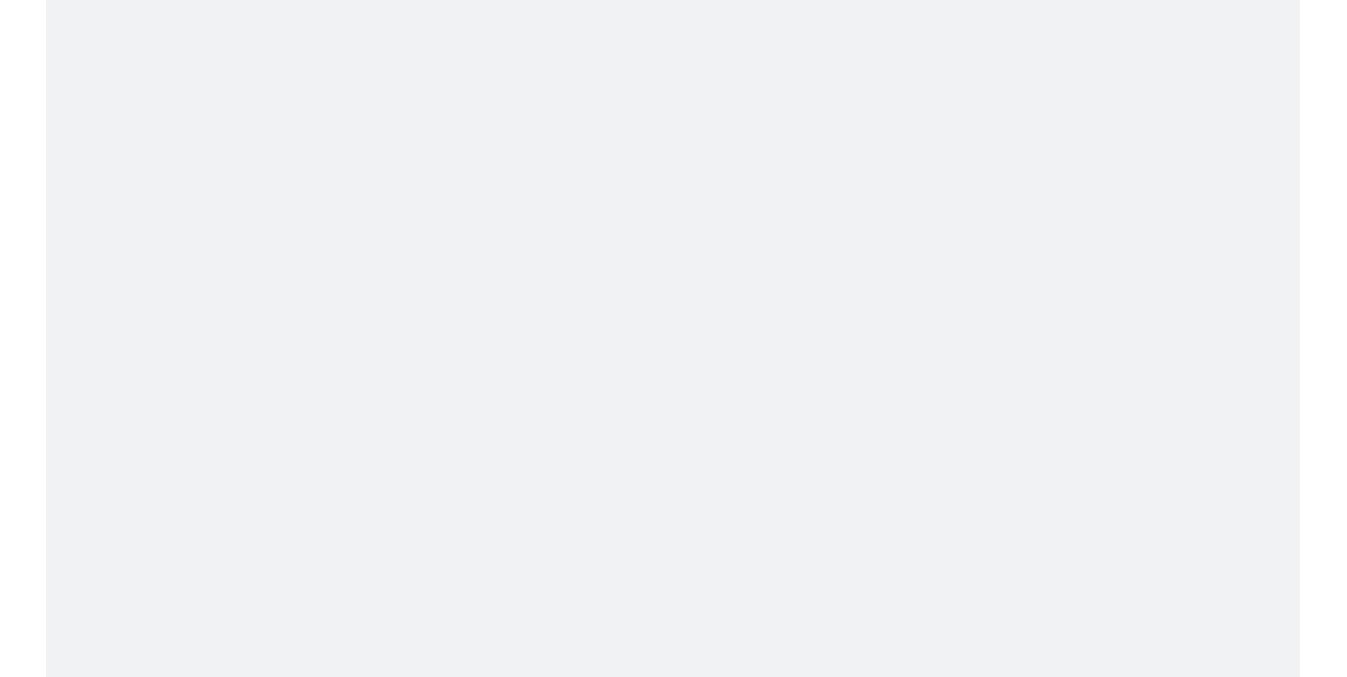 scroll, scrollTop: 0, scrollLeft: 0, axis: both 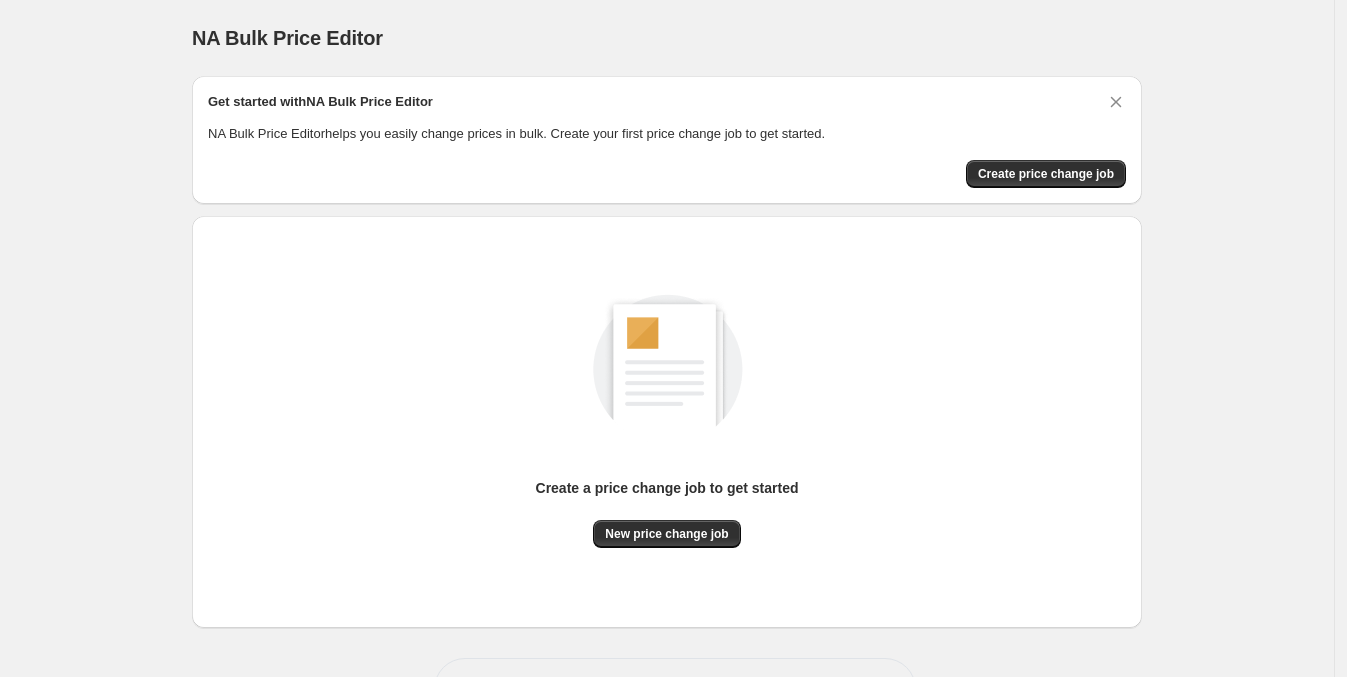 click on "New price change job" at bounding box center [666, 534] 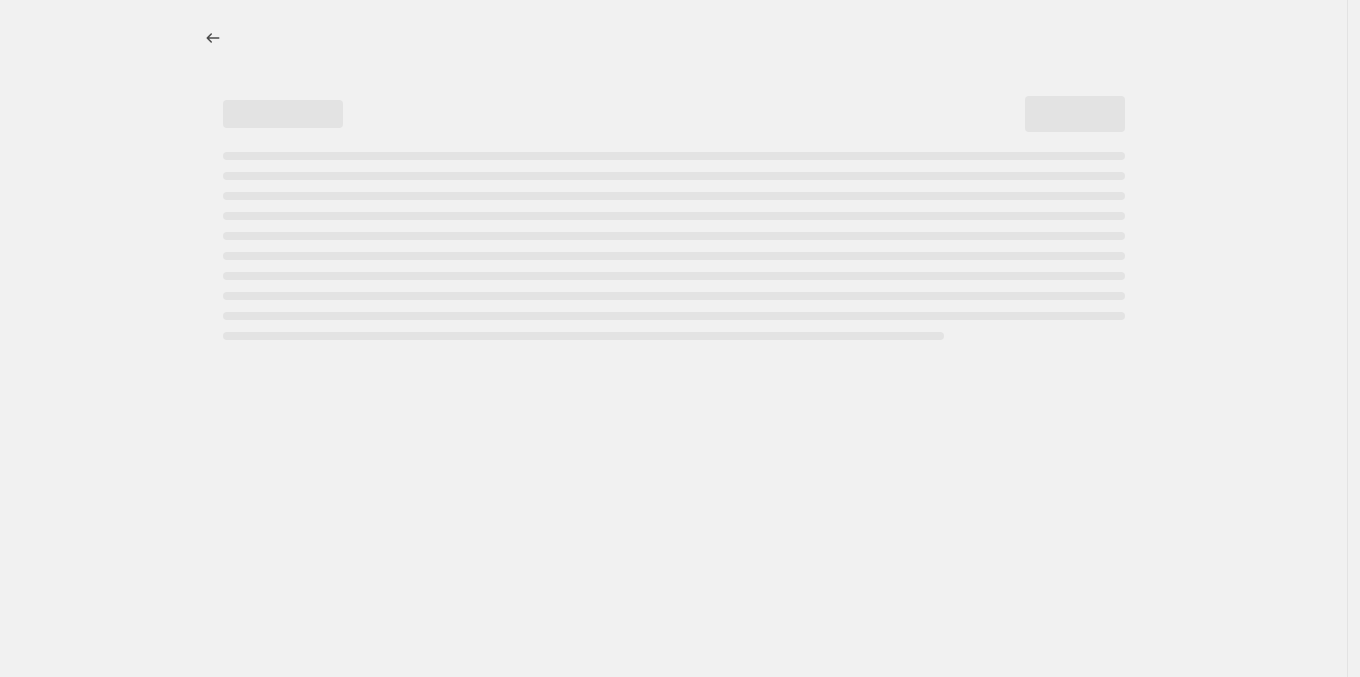 select on "percentage" 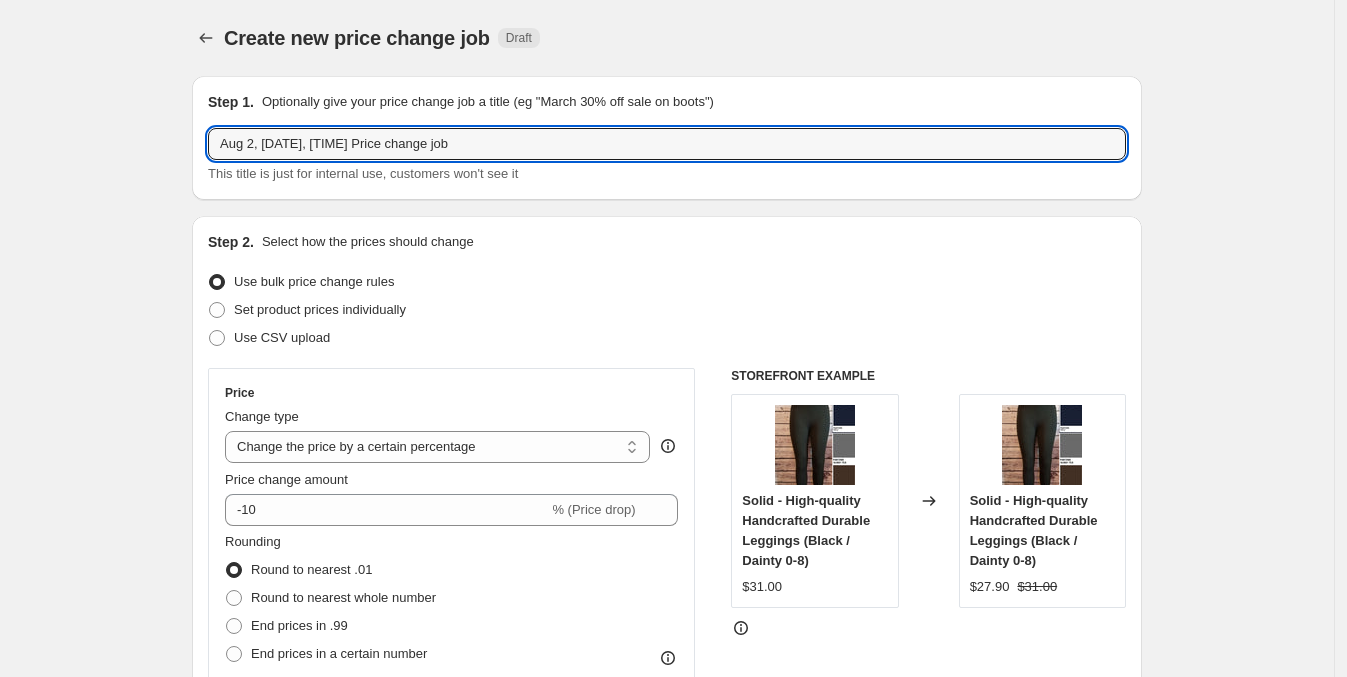 drag, startPoint x: 492, startPoint y: 148, endPoint x: 88, endPoint y: 174, distance: 404.83575 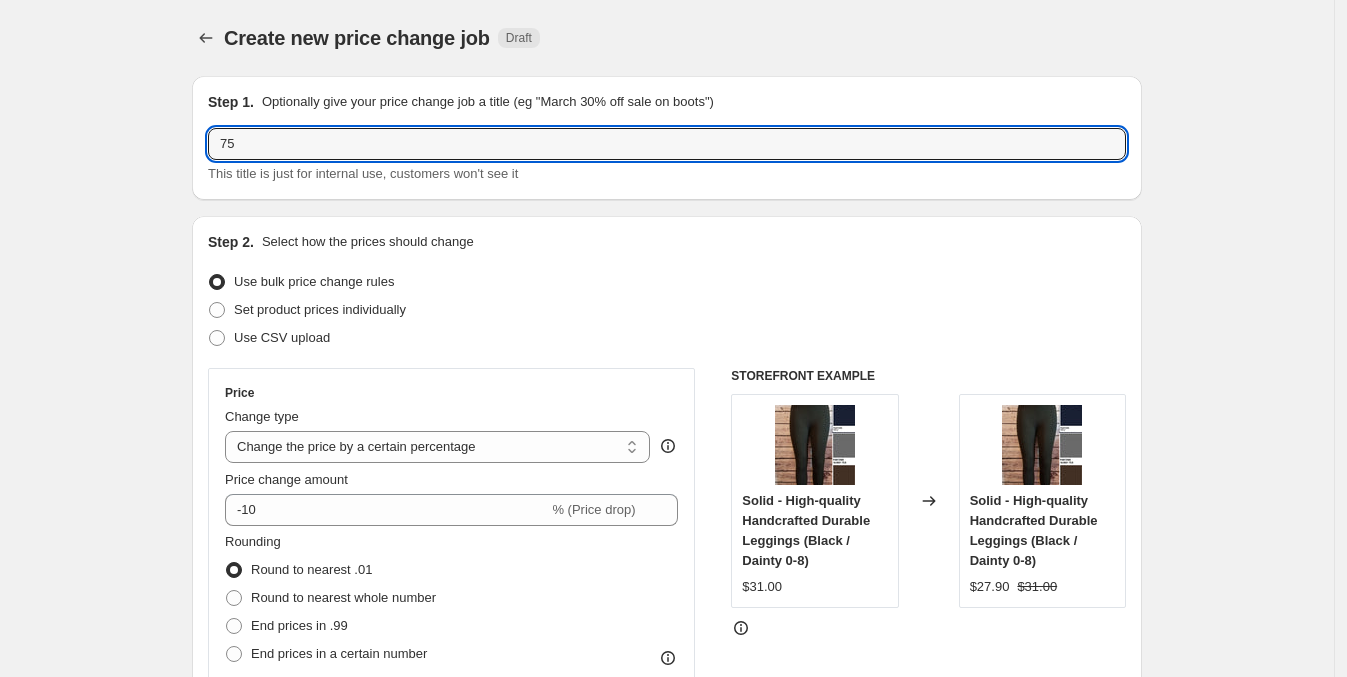 click on "Create new price change job. This page is ready Create new price change job Draft" at bounding box center (667, 38) 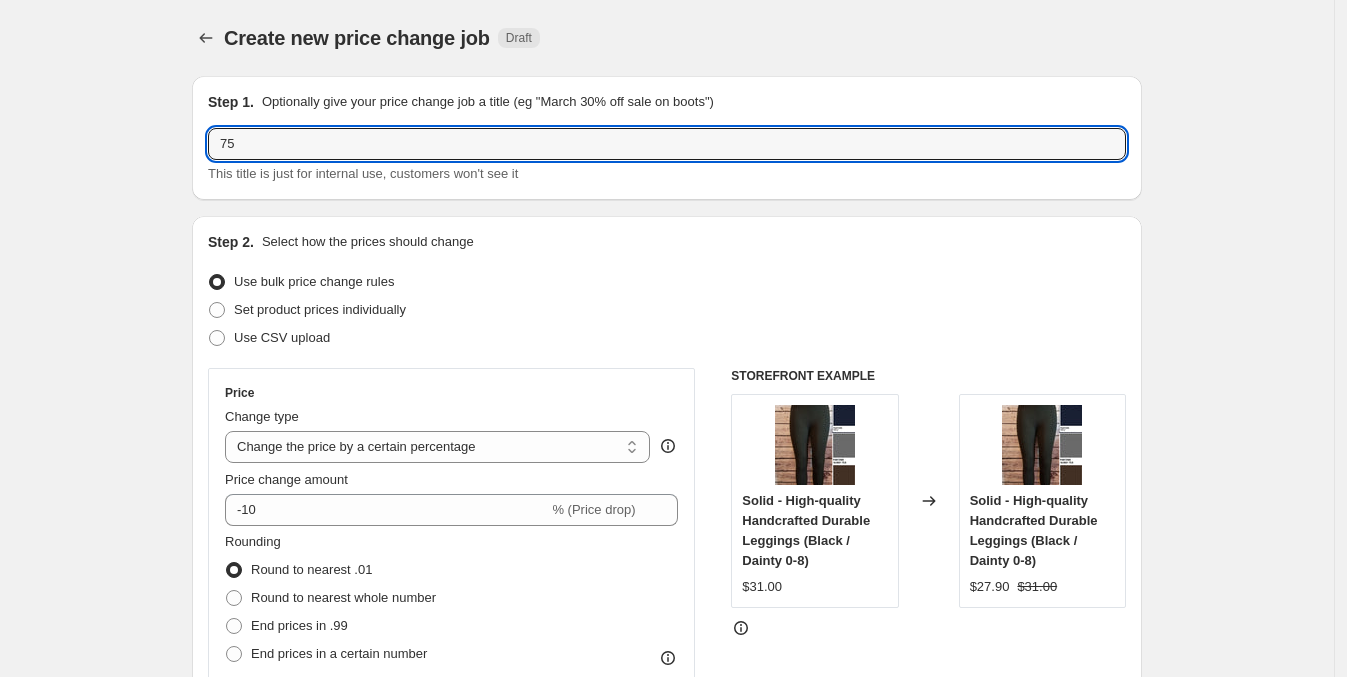 click on "75" at bounding box center (667, 144) 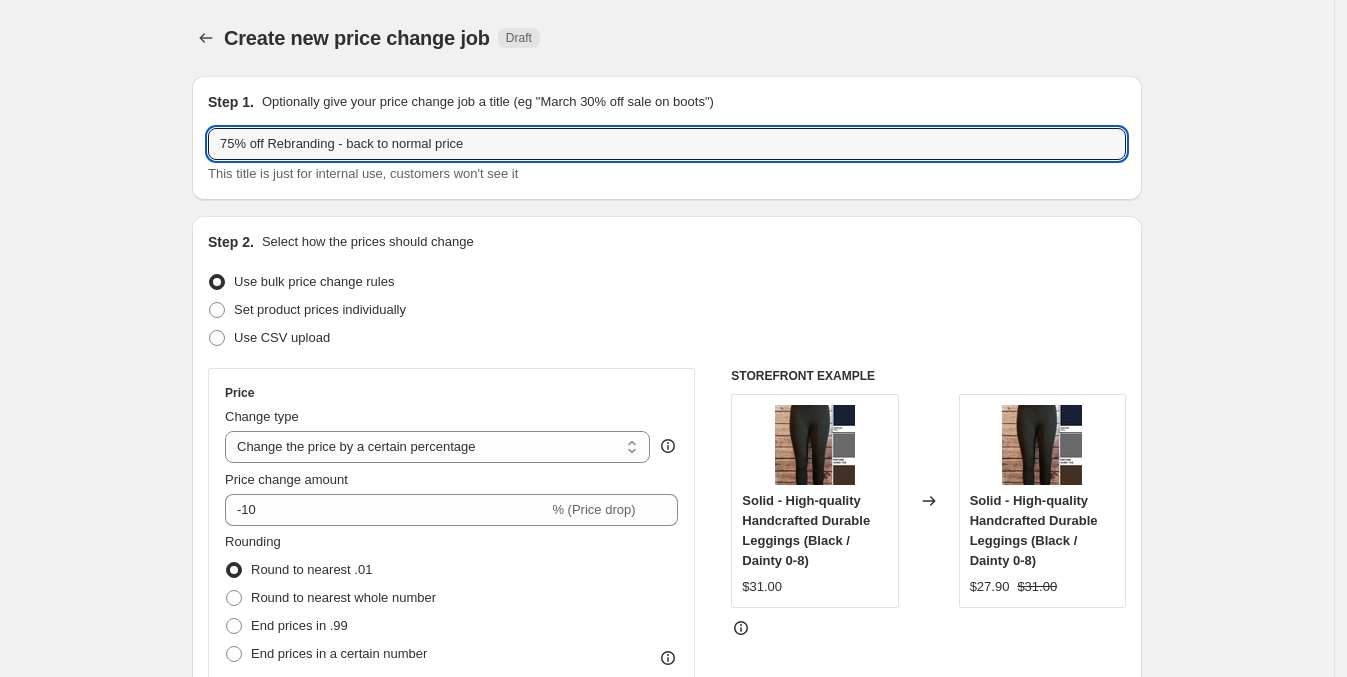 click on "75% off Rebranding - back to normal price" at bounding box center (667, 144) 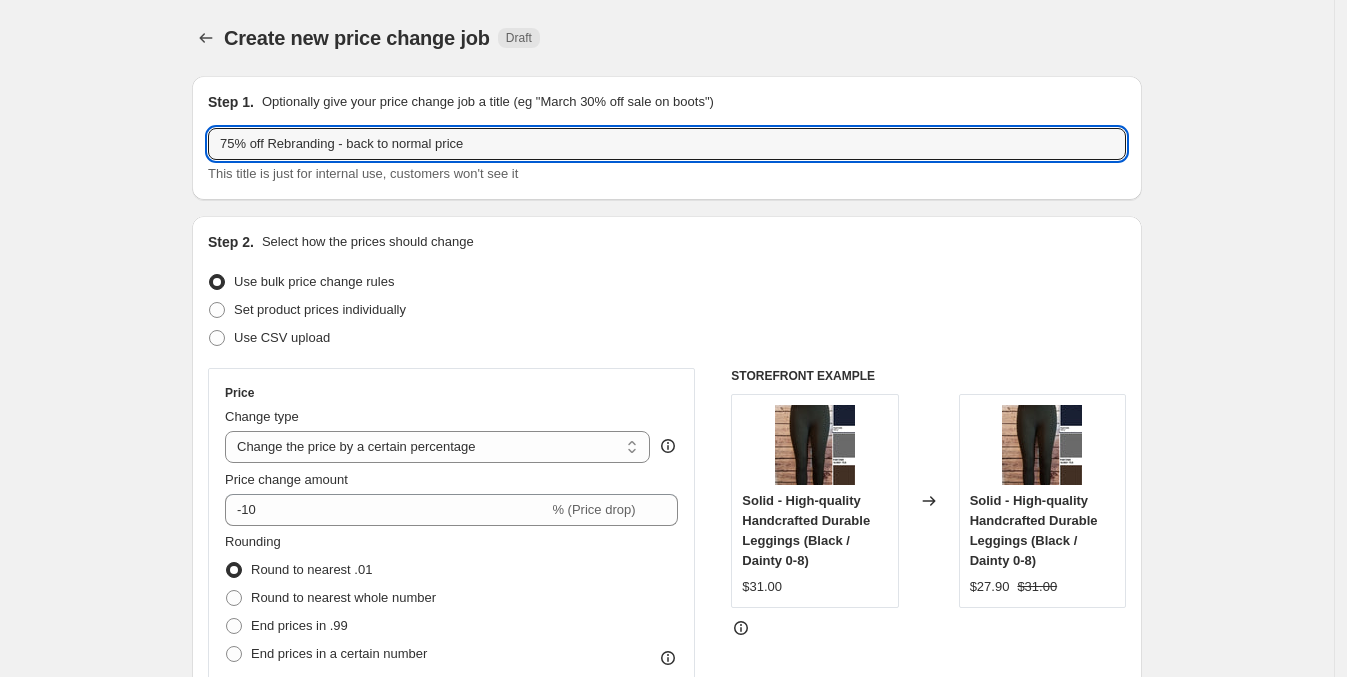 drag, startPoint x: 351, startPoint y: 140, endPoint x: 539, endPoint y: 156, distance: 188.67963 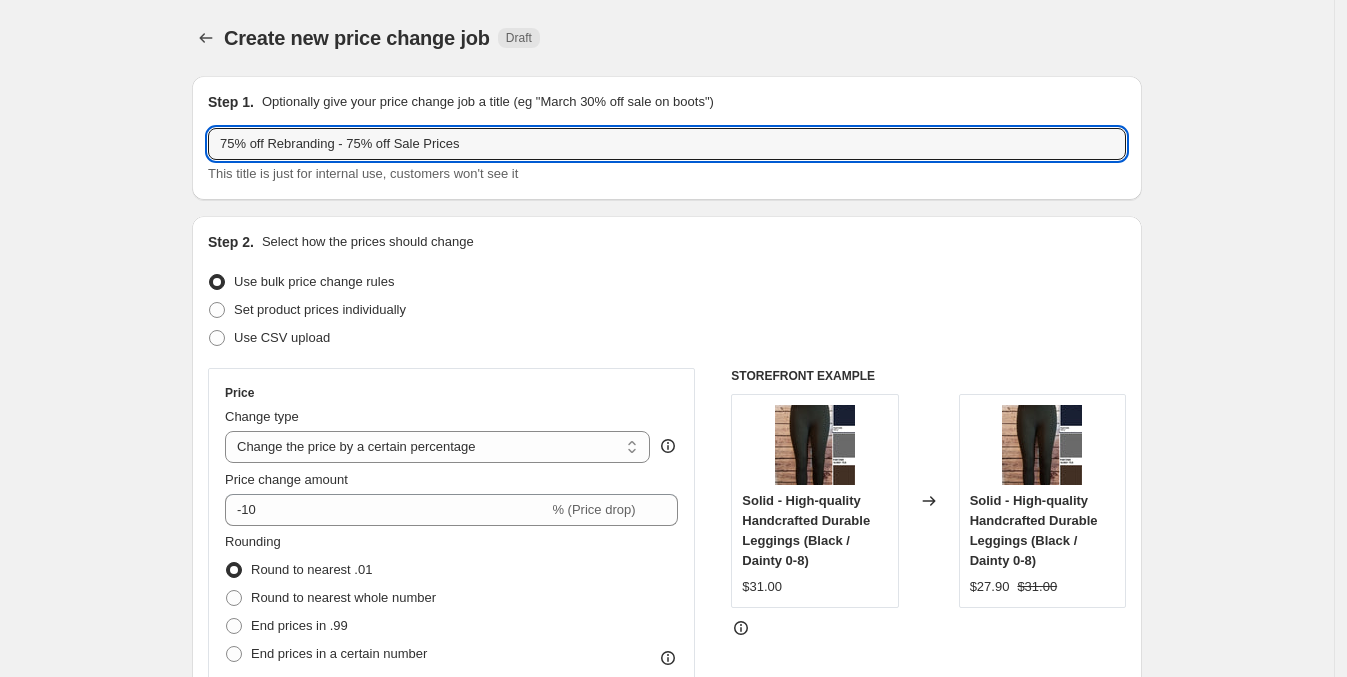 type on "75% off Rebranding - 75% off Sale Prices" 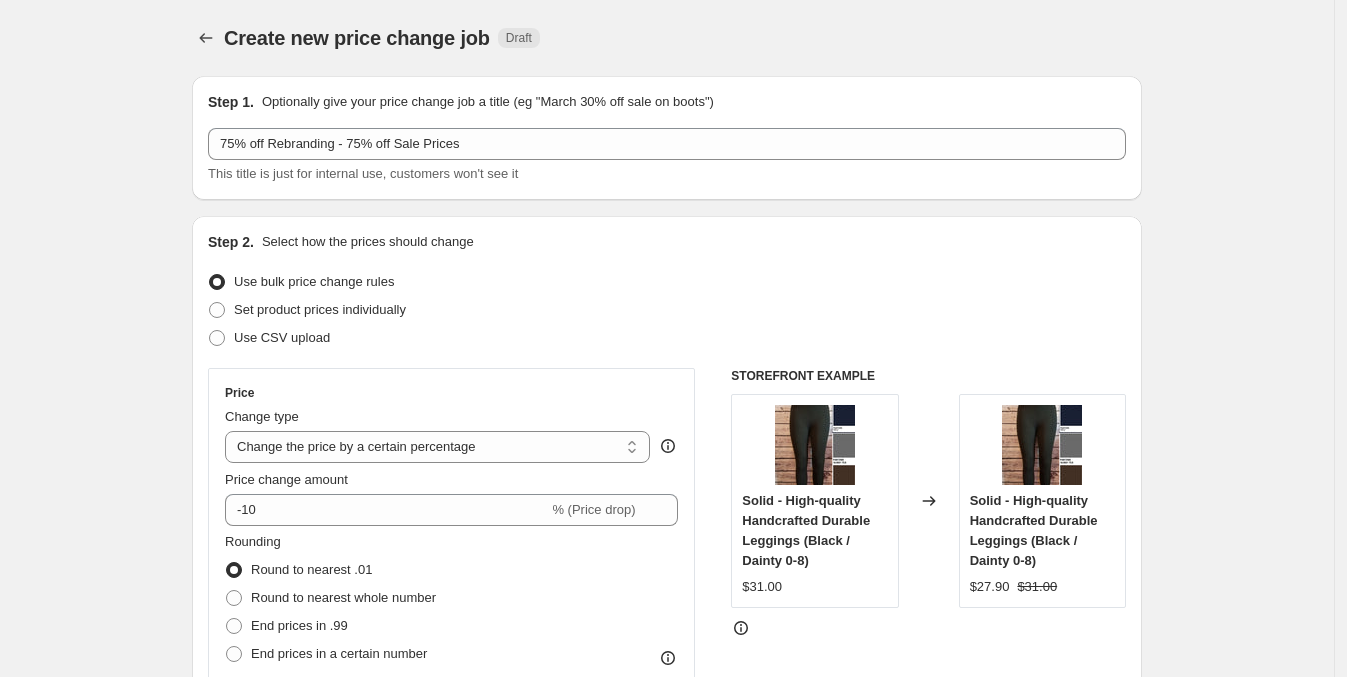 click on "Create new price change job. This page is ready Create new price change job Draft Step 1. Optionally give your price change job a title (eg "March 30% off sale on boots") 75% off Rebranding - 75% off Sale Prices This title is just for internal use, customers won't see it Step 2. Select how the prices should change Use bulk price change rules Set product prices individually Use CSV upload Price Change type Change the price to a certain amount Change the price by a certain amount Change the price by a certain percentage Change the price to the current compare at price (price before sale) Change the price by a certain amount relative to the compare at price Change the price by a certain percentage relative to the compare at price Don't change the price Change the price by a certain percentage relative to the cost per item Change price to certain cost margin Change the price by a certain percentage Price change amount -10 % (Price drop) Rounding Round to nearest .01 Round to nearest whole number End prices in .99" at bounding box center (667, 1015) 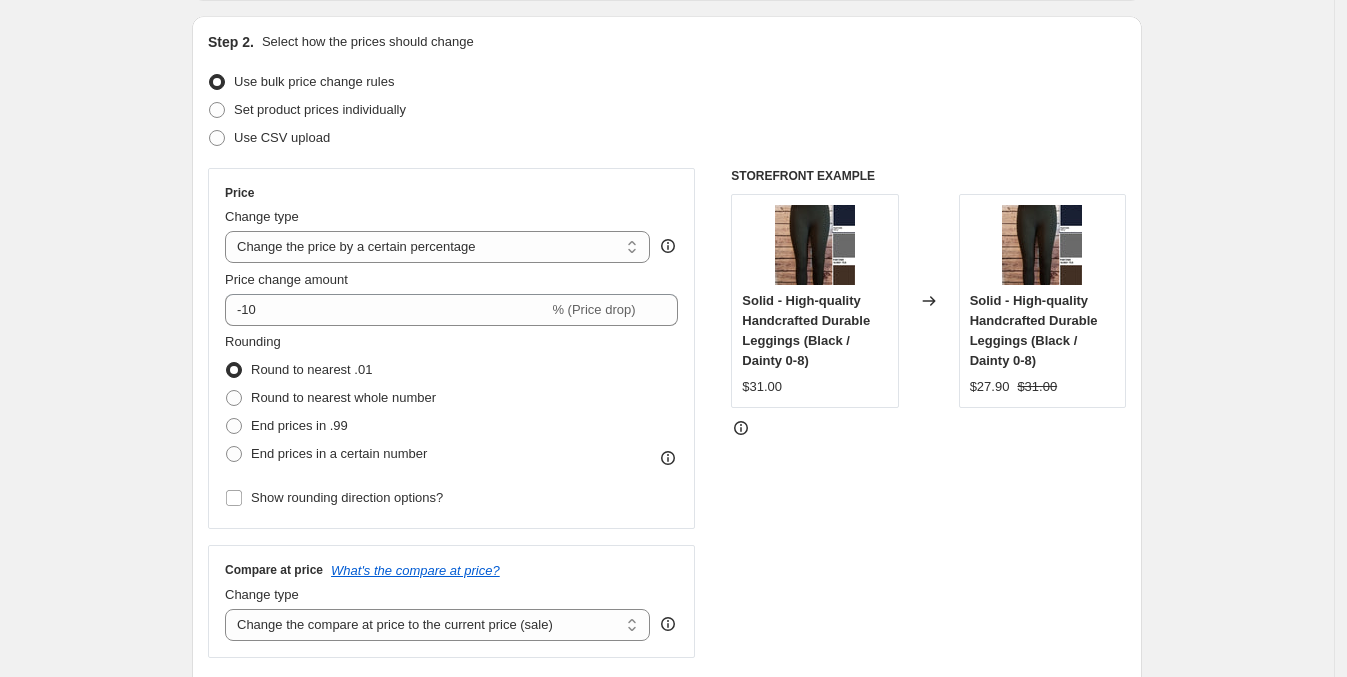 scroll, scrollTop: 229, scrollLeft: 0, axis: vertical 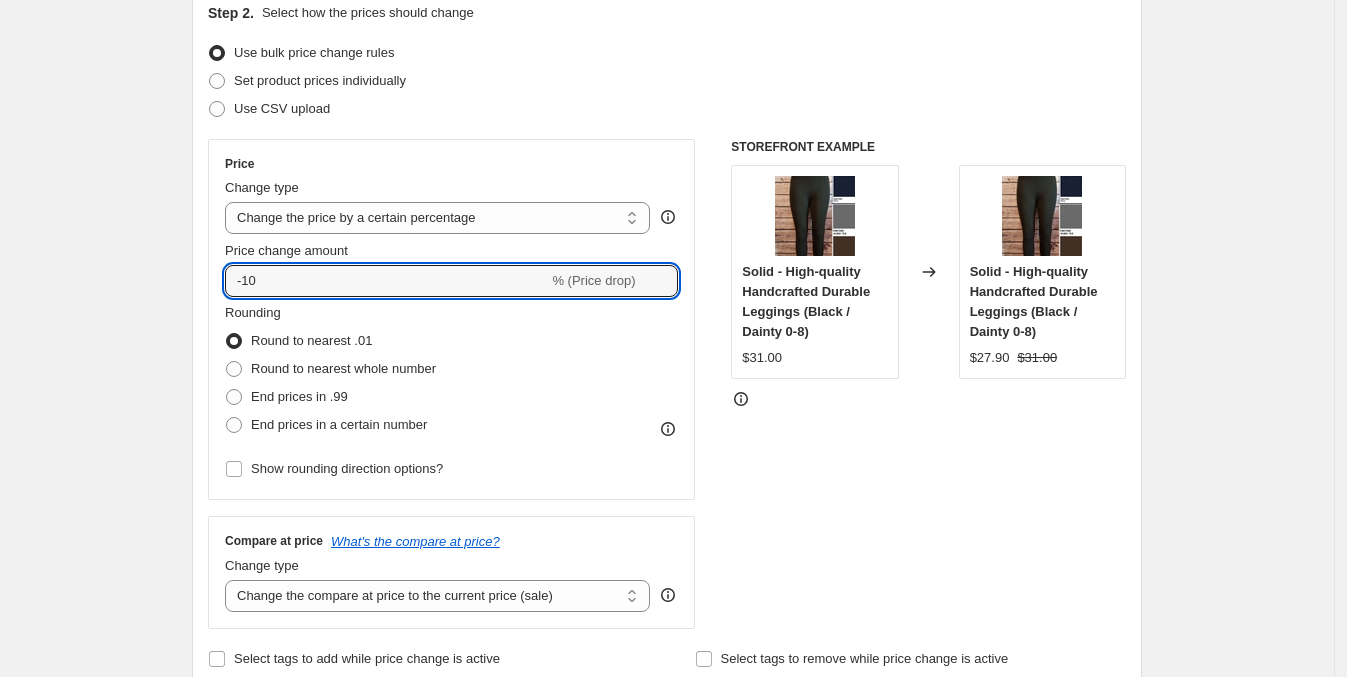 click on "-10" at bounding box center [386, 281] 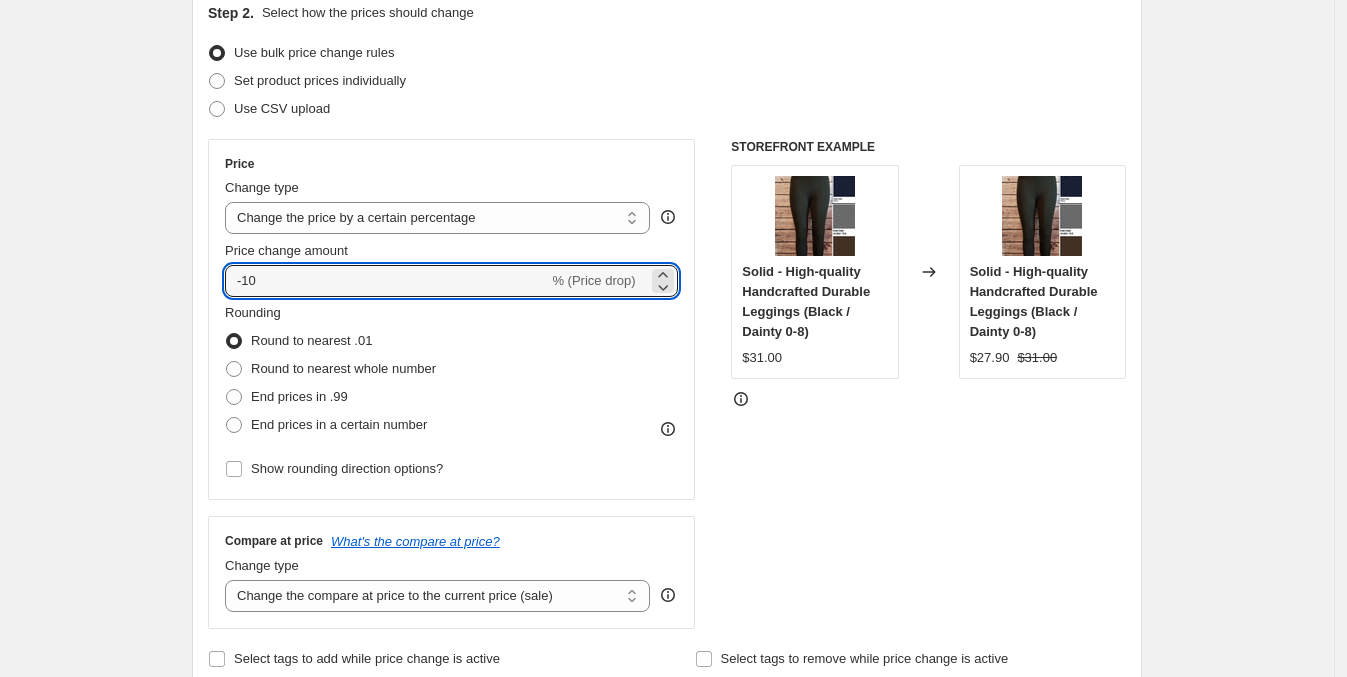 type on "-1" 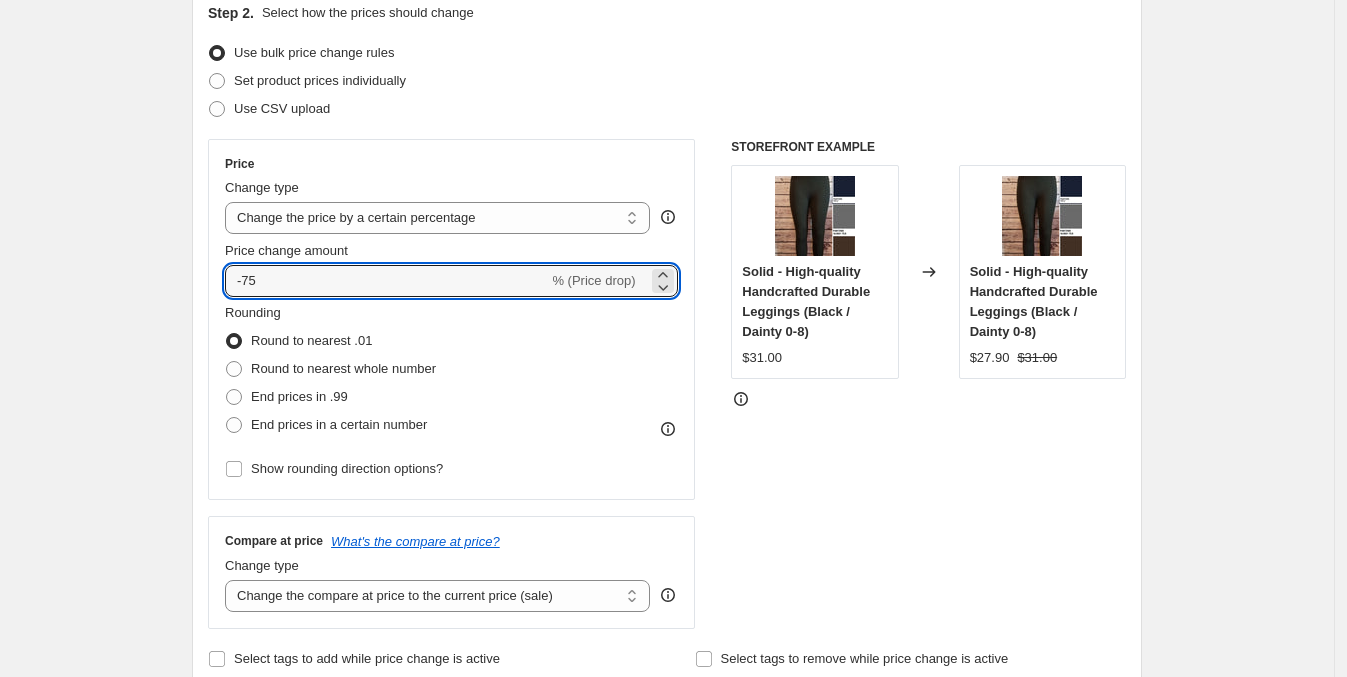 type on "-75" 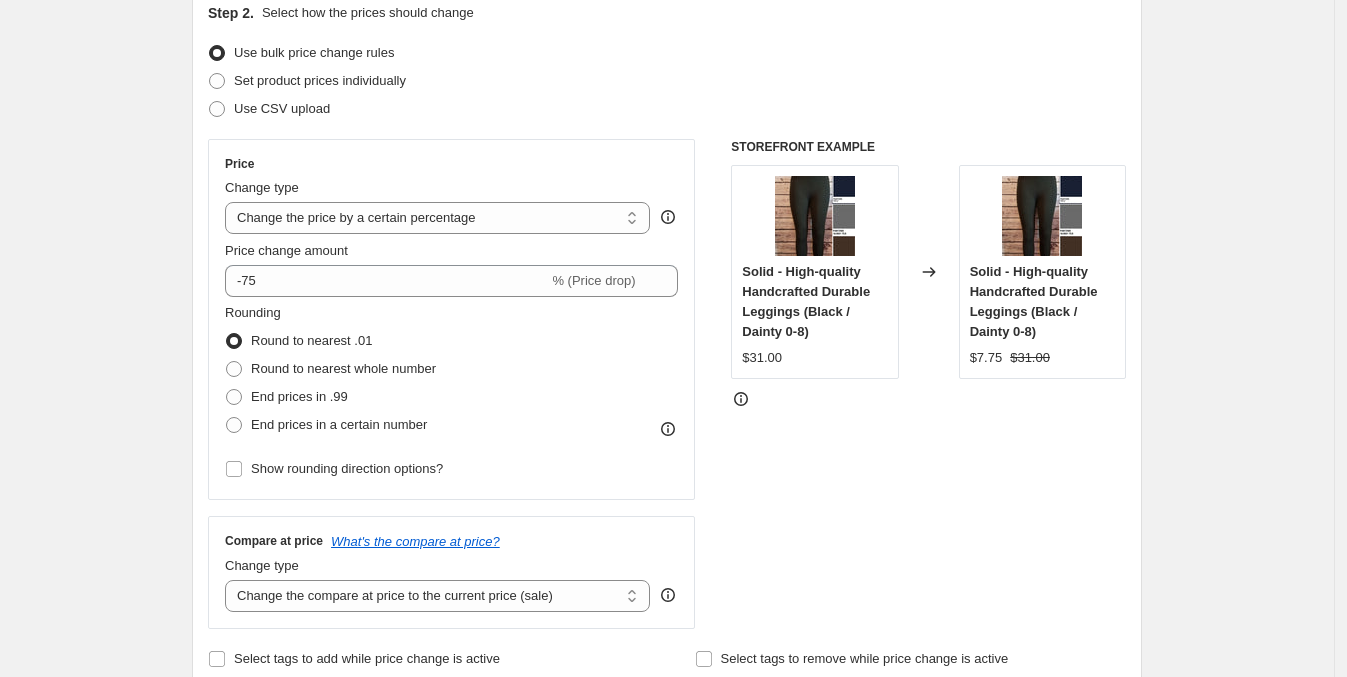click on "STOREFRONT EXAMPLE Solid - High-quality Handcrafted Durable Leggings (Black / Dainty 0-8) $31.00 Changed to Solid - High-quality Handcrafted Durable Leggings (Black / Dainty 0-8) $7.75 $31.00" at bounding box center [928, 384] 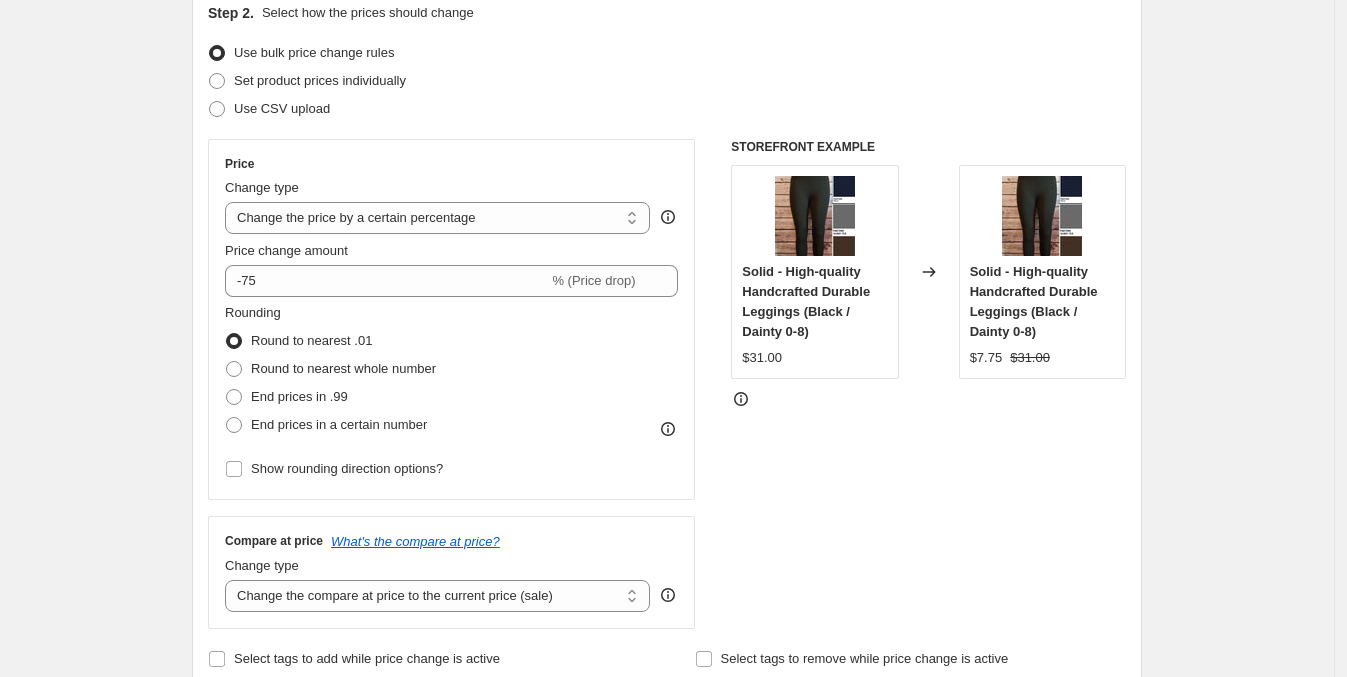 radio on "true" 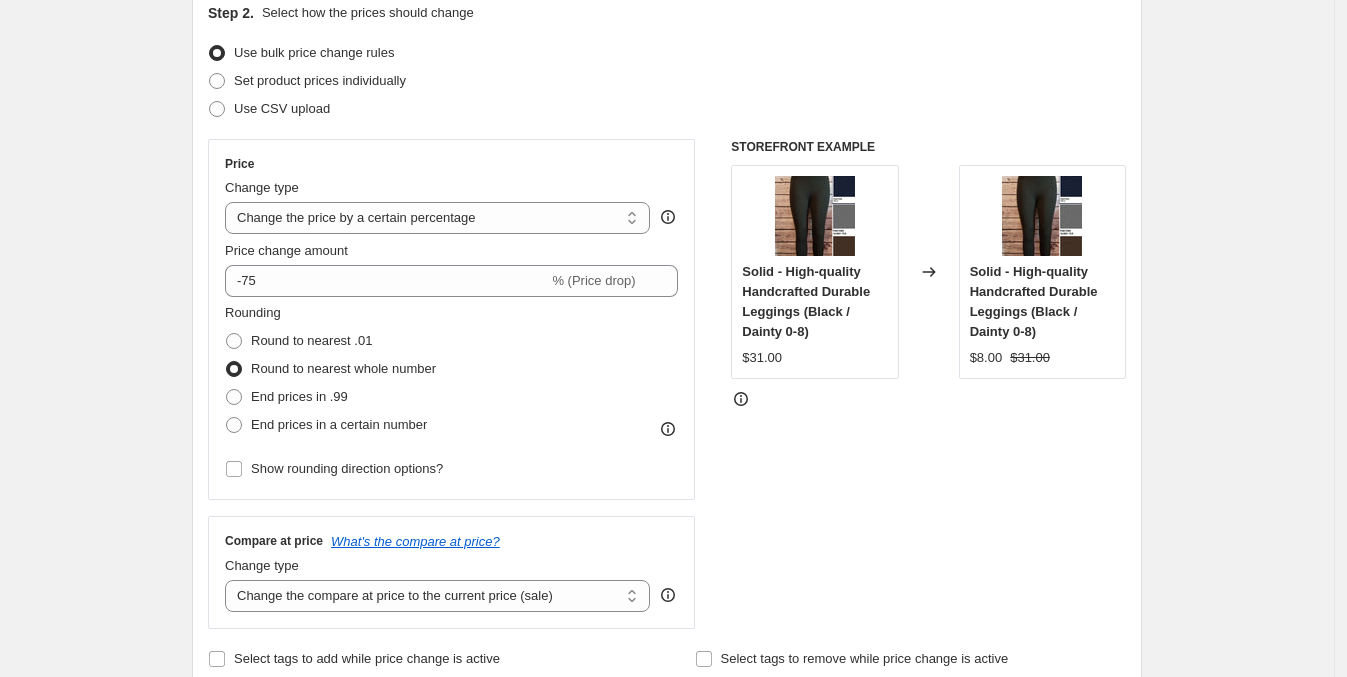 click on "STOREFRONT EXAMPLE Solid - High-quality Handcrafted Durable Leggings (Black / Dainty 0-8) $31.00 Changed to Solid - High-quality Handcrafted Durable Leggings (Black / Dainty 0-8) $8.00 $31.00" at bounding box center [928, 384] 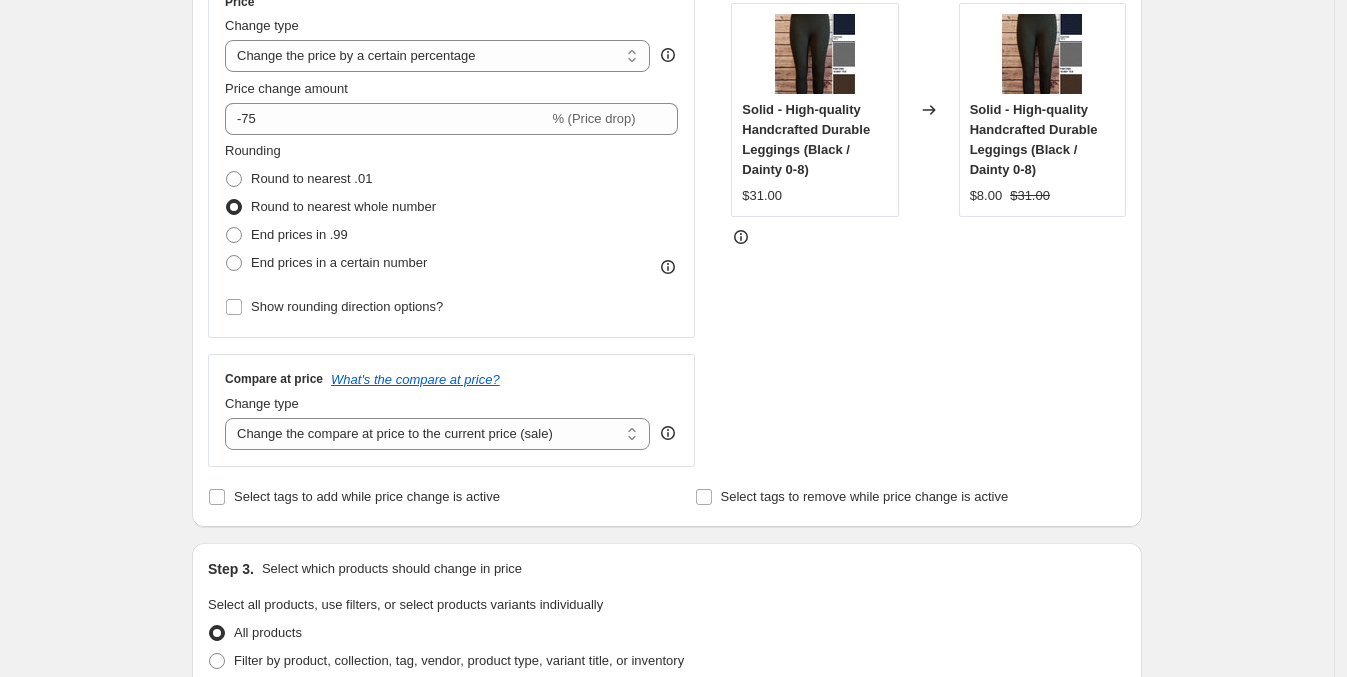 scroll, scrollTop: 433, scrollLeft: 0, axis: vertical 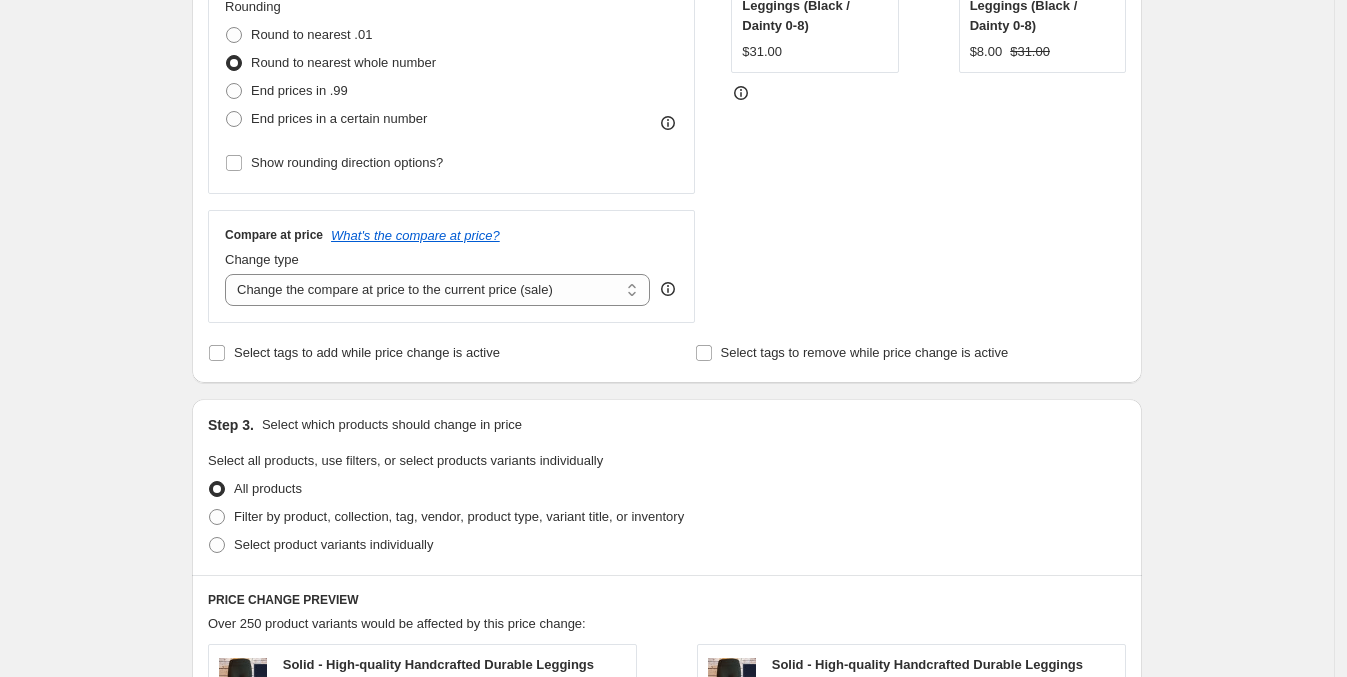 click on "Change the compare at price to the current price (sale) Change the compare at price to a certain amount Change the compare at price by a certain amount Change the compare at price by a certain percentage Change the compare at price by a certain amount relative to the actual price Change the compare at price by a certain percentage relative to the actual price Don't change the compare at price Remove the compare at price" at bounding box center [437, 290] 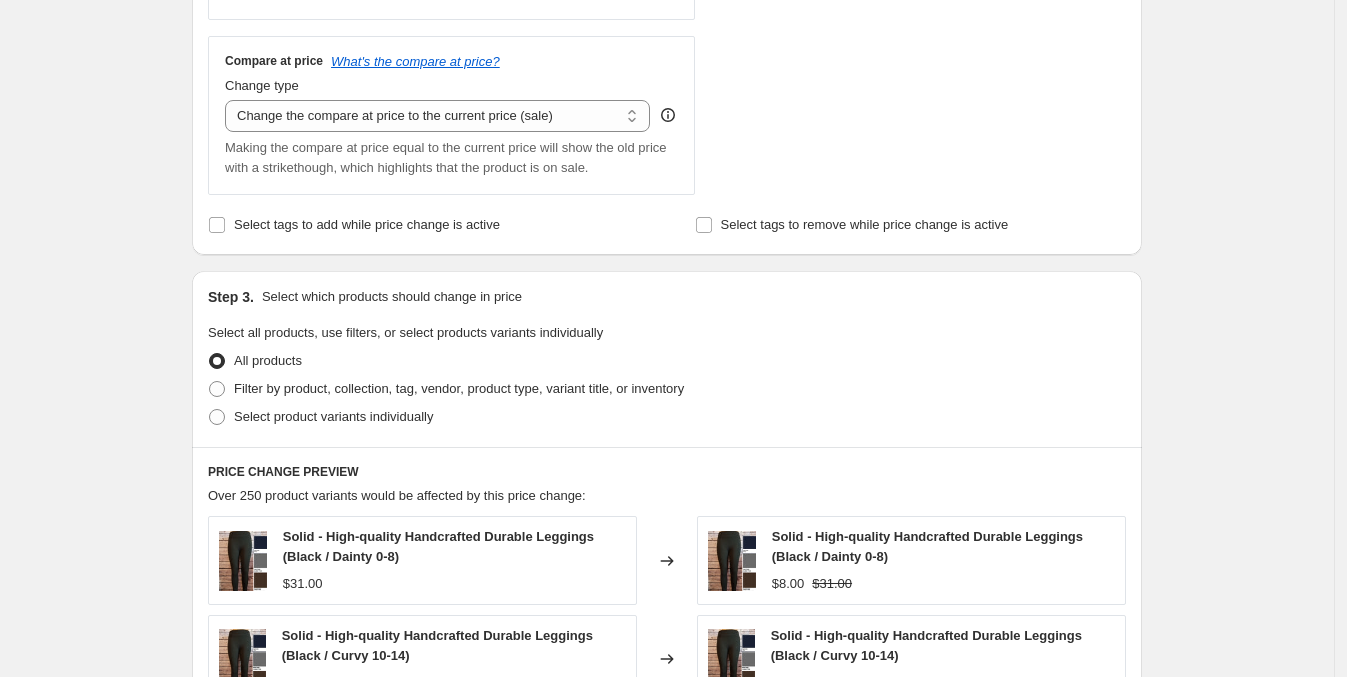 scroll, scrollTop: 775, scrollLeft: 0, axis: vertical 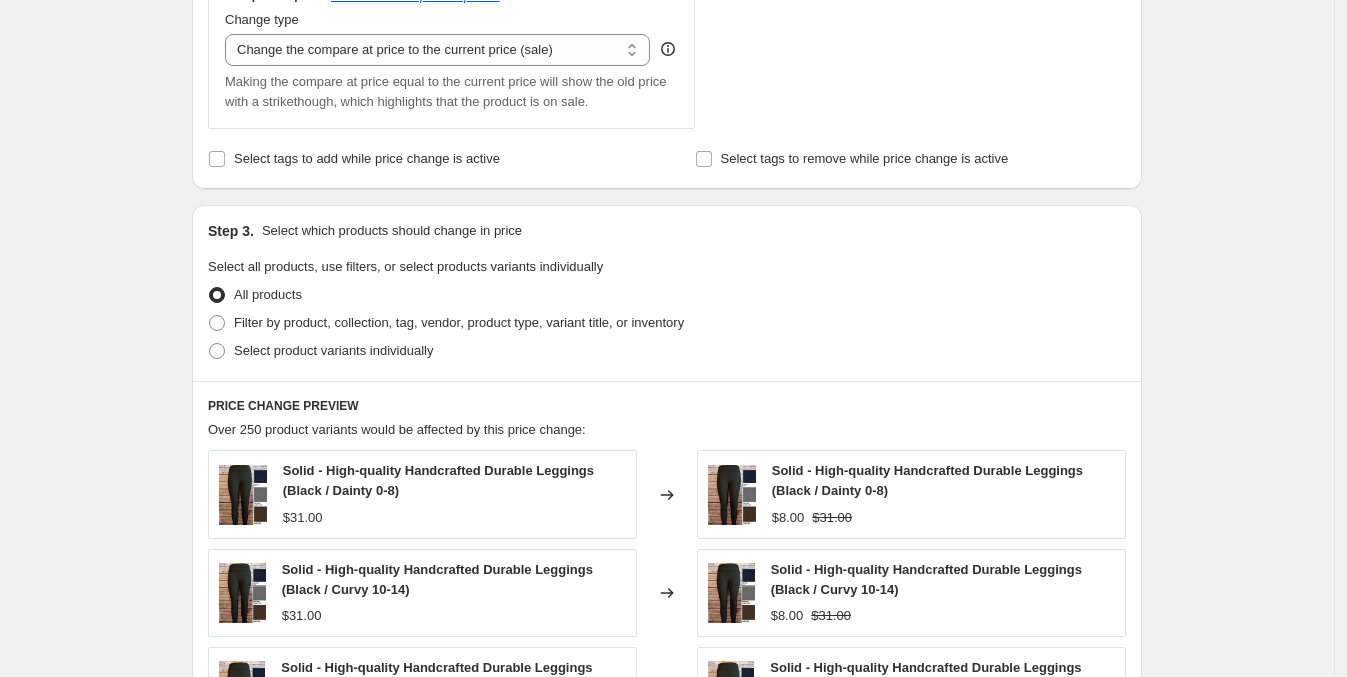 click on "Filter by product, collection, tag, vendor, product type, variant title, or inventory" at bounding box center (459, 322) 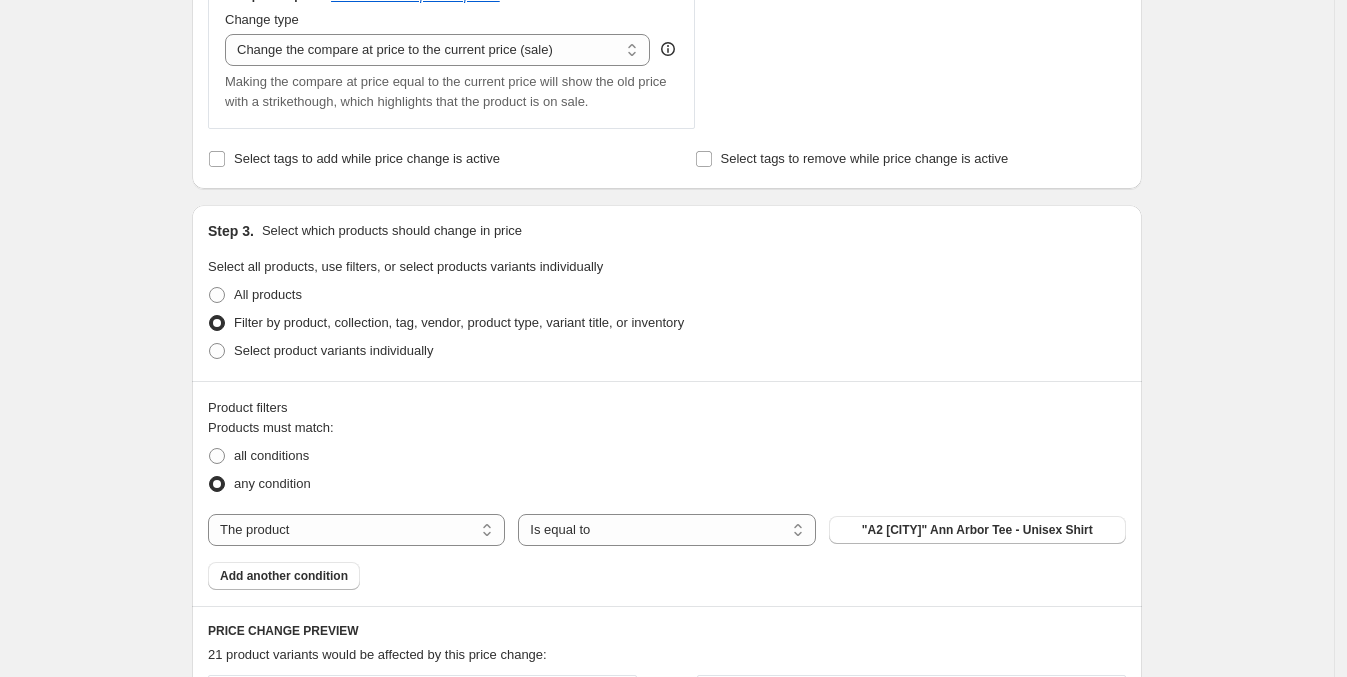 click on "The product The product's collection The product's tag The product's vendor The product's type The product's status The variant's title Inventory quantity" at bounding box center (356, 530) 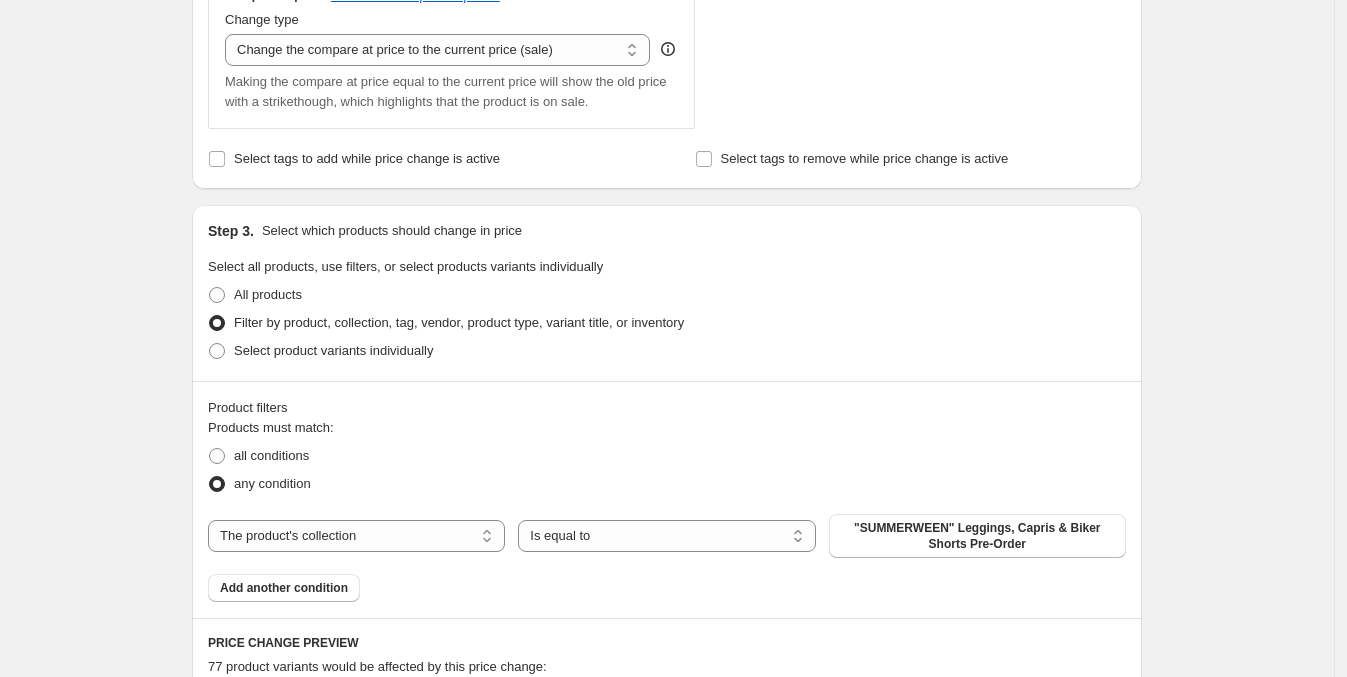 click on ""SUMMERWEEN" Leggings, Capris & Biker Shorts Pre-Order" at bounding box center (977, 536) 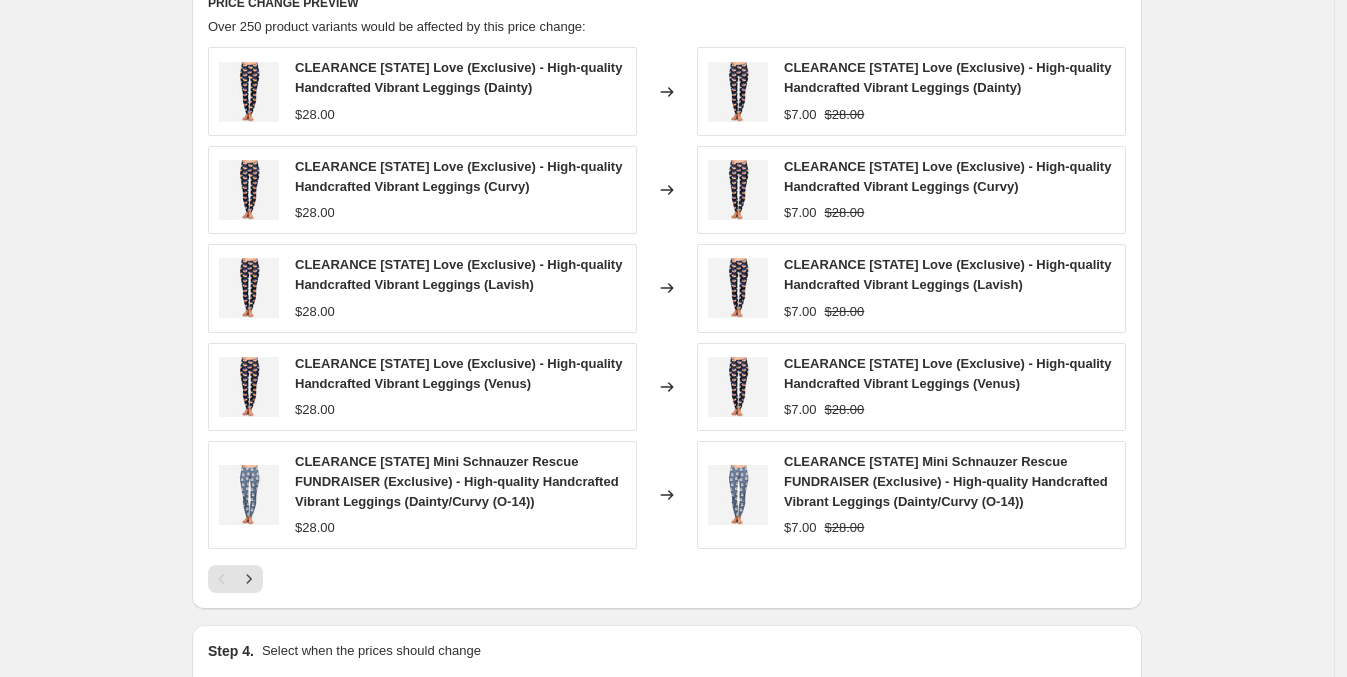 scroll, scrollTop: 1400, scrollLeft: 0, axis: vertical 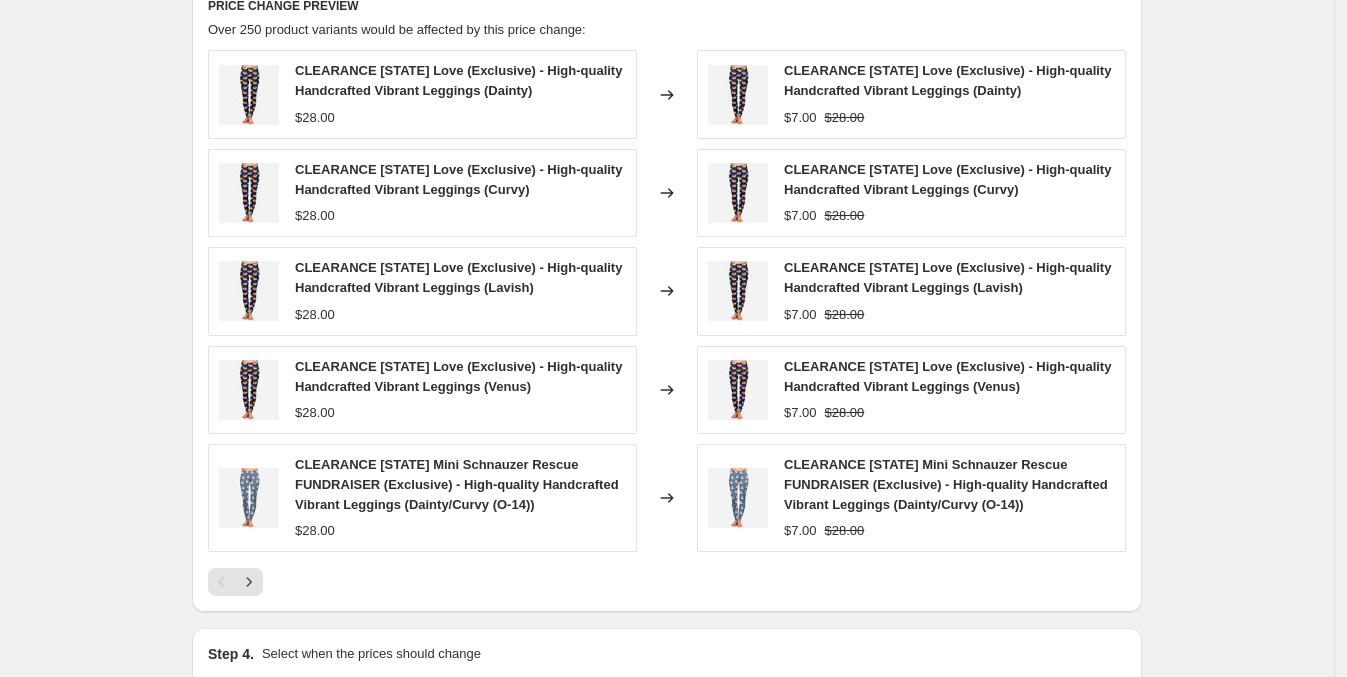 select on "percentage" 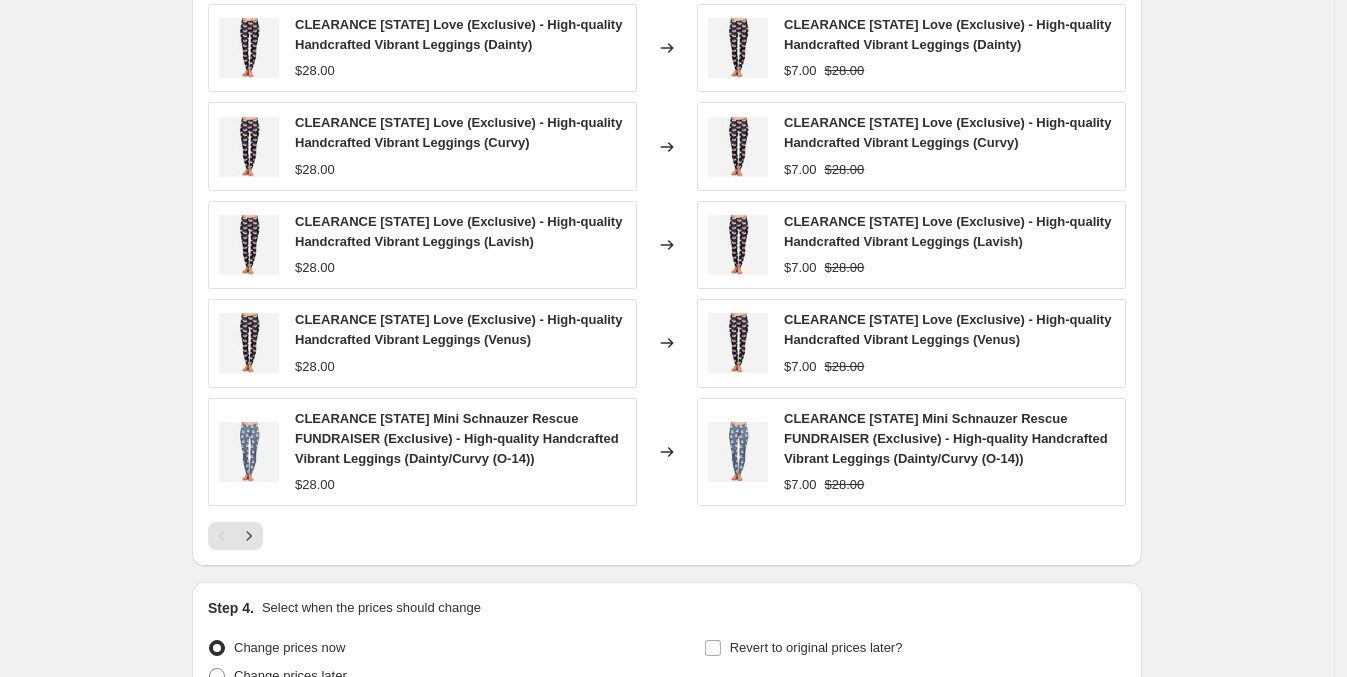 scroll, scrollTop: 0, scrollLeft: 0, axis: both 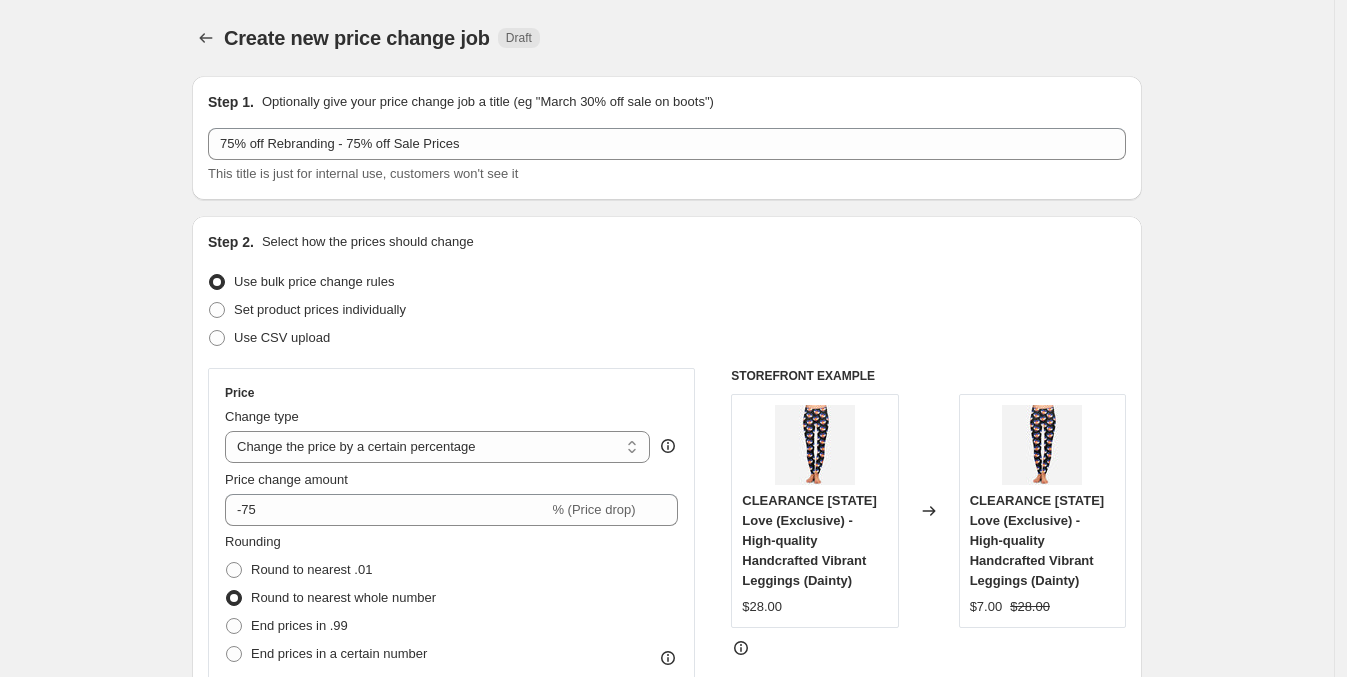 click on "Create new price change job. This page is ready Create new price change job Draft Step 1. Optionally give your price change job a title (eg "March 30% off sale on boots") 75% off Rebranding - 75% off Sale Prices This title is just for internal use, customers won't see it Step 2. Select how the prices should change Use bulk price change rules Set product prices individually Use CSV upload Price Change type Change the price to a certain amount Change the price by a certain amount Change the price by a certain percentage Change the price to the current compare at price (price before sale) Change the price by a certain amount relative to the compare at price Change the price by a certain percentage relative to the compare at price Don't change the price Change the price by a certain percentage relative to the cost per item Change price to certain cost margin Change the price by a certain percentage Price change amount -75 % (Price drop) Rounding Round to nearest .01 Round to nearest whole number End prices in .99" at bounding box center (667, 1138) 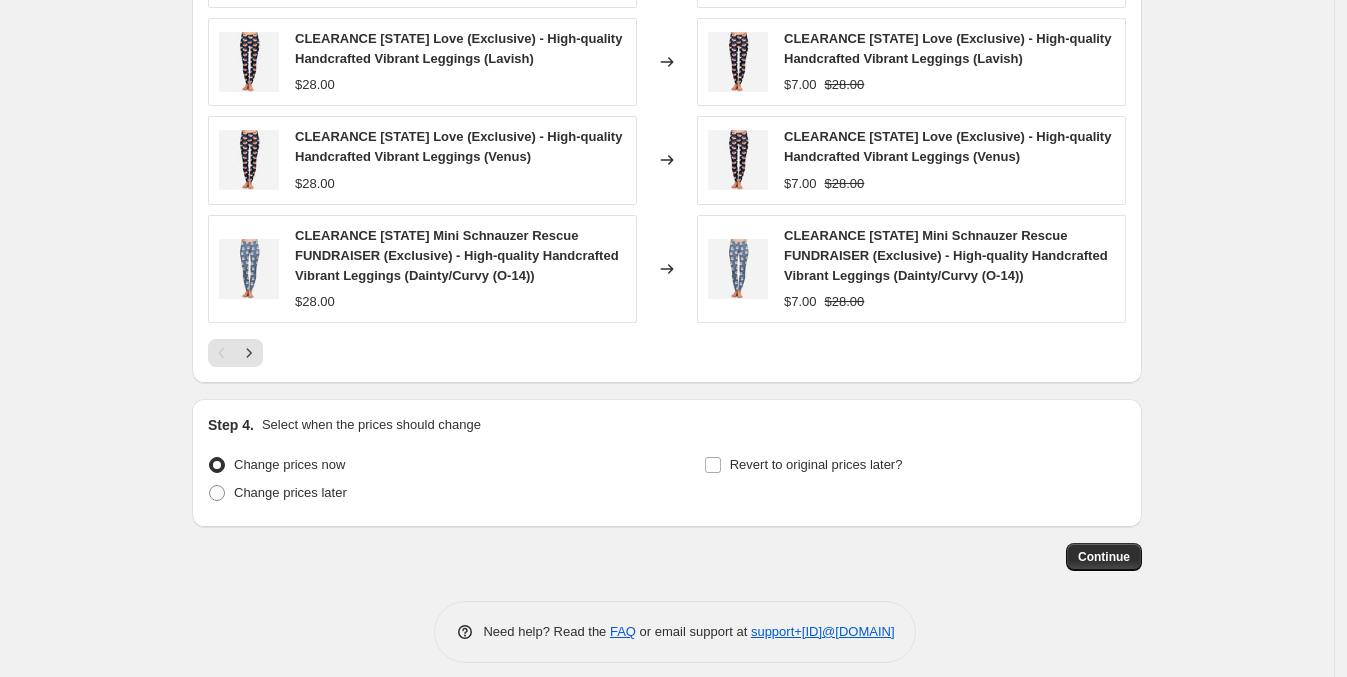 scroll, scrollTop: 1597, scrollLeft: 0, axis: vertical 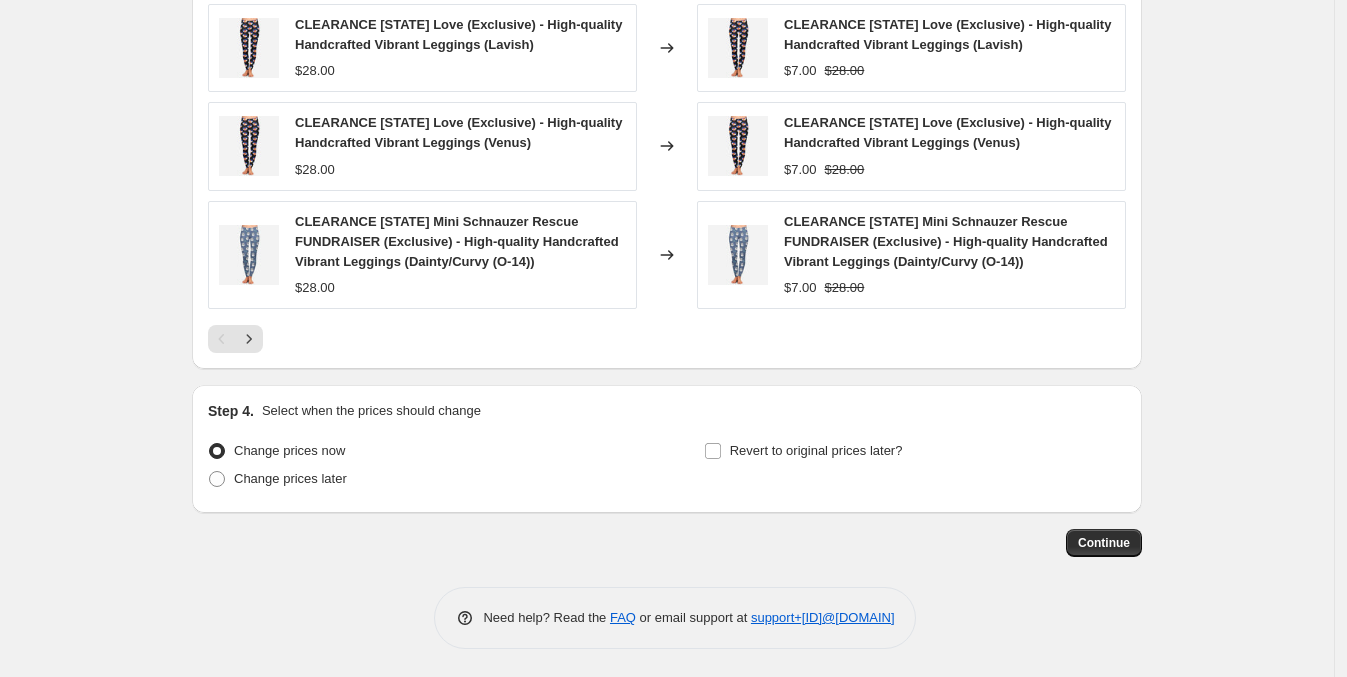 click on "Continue" at bounding box center (1104, 543) 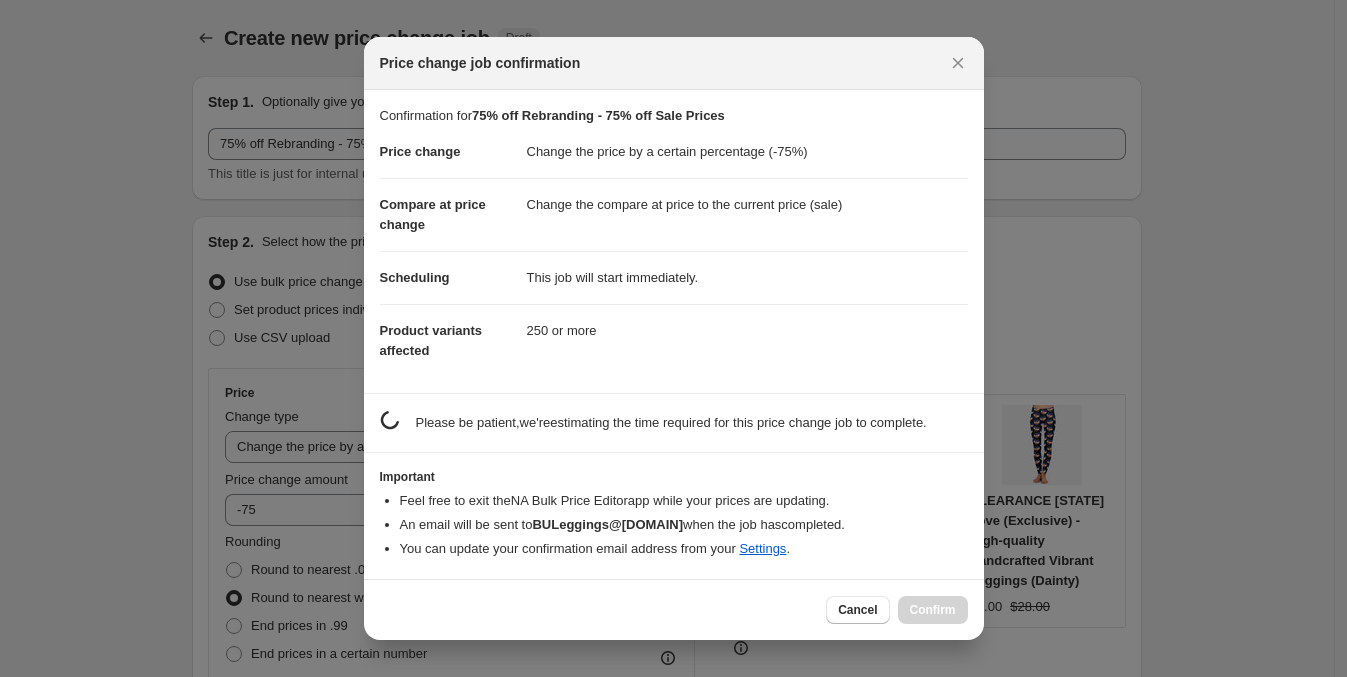 scroll, scrollTop: 0, scrollLeft: 0, axis: both 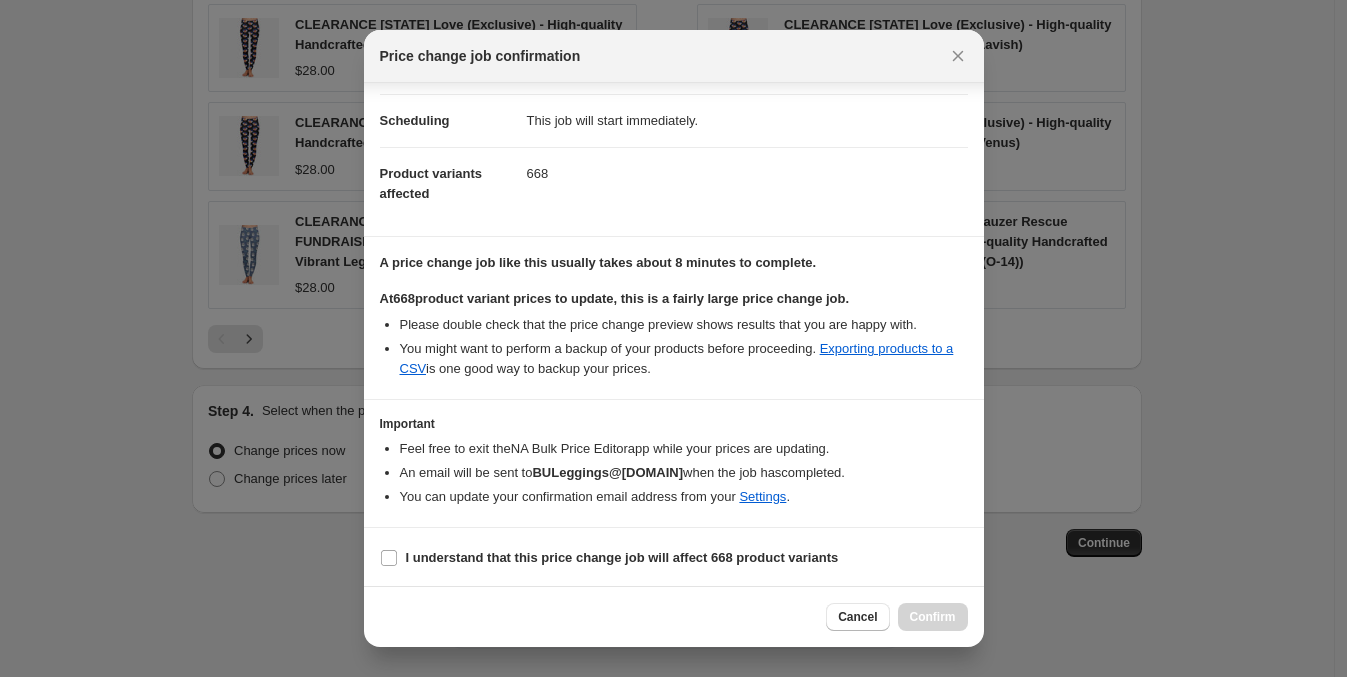 click on "I understand that this price change job will affect 668 product variants" at bounding box center [622, 557] 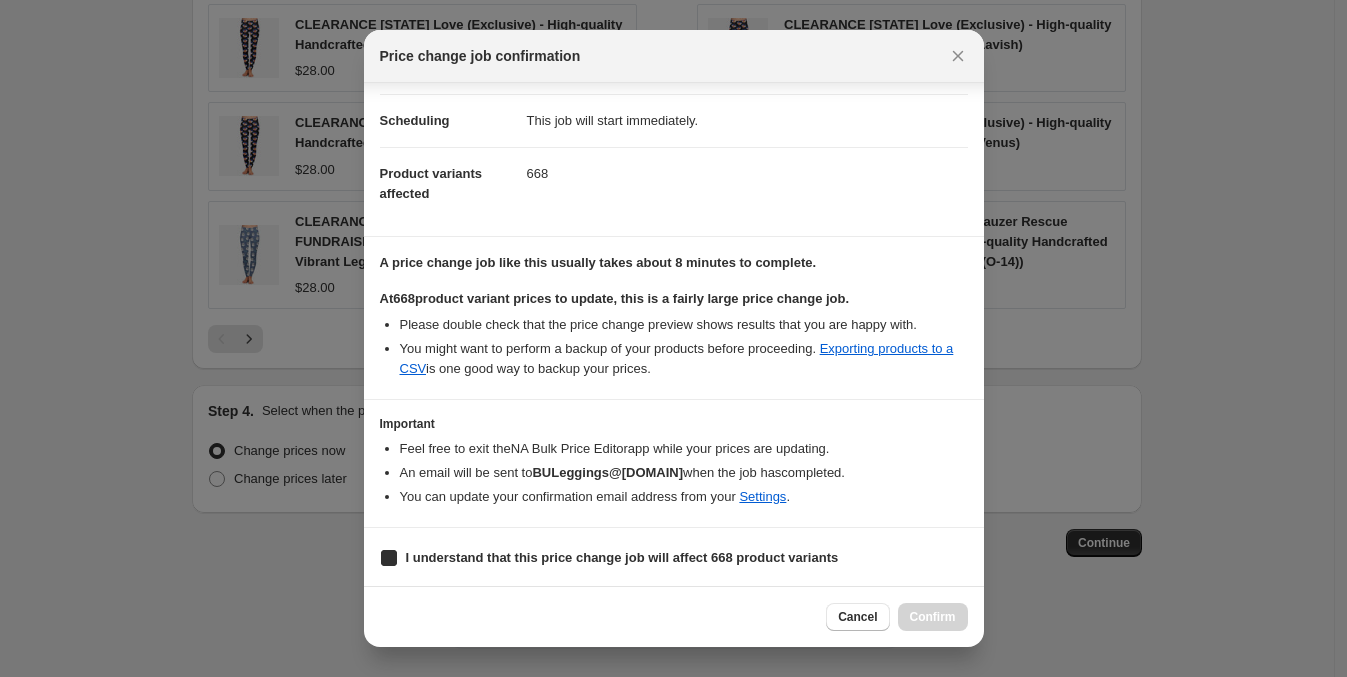 checkbox on "true" 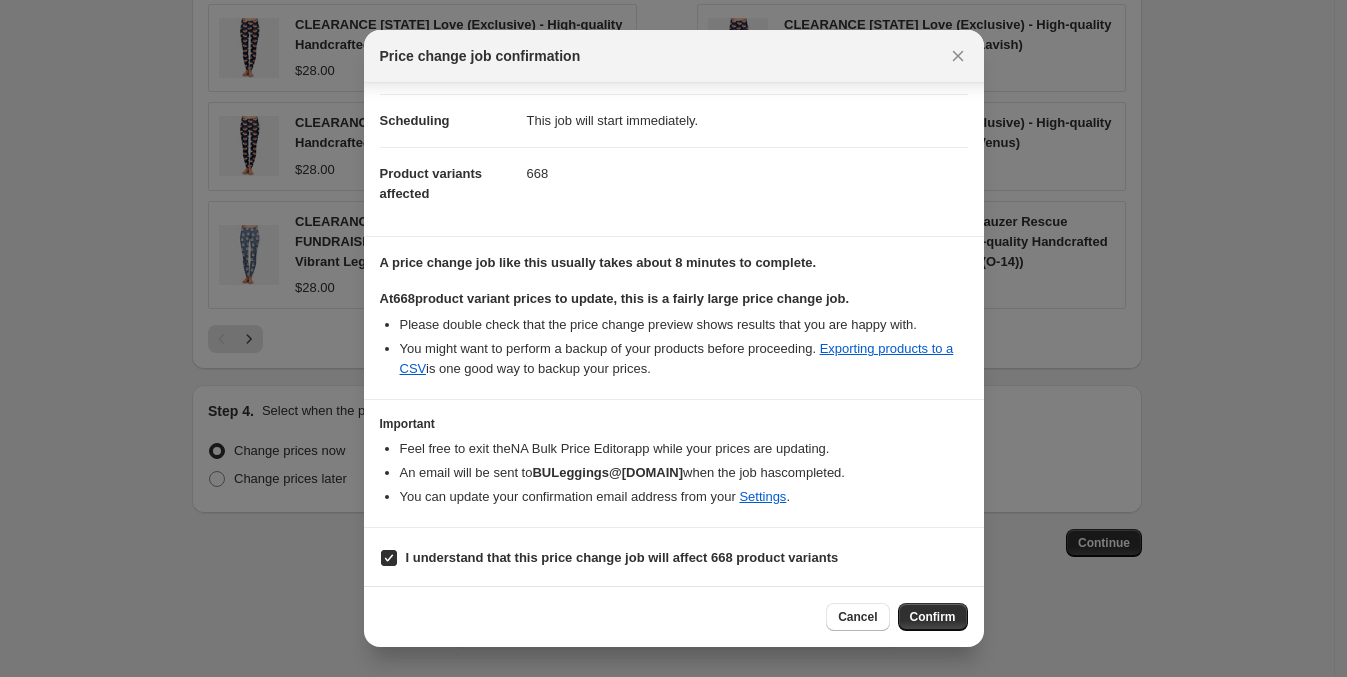 click on "Confirm" at bounding box center (933, 617) 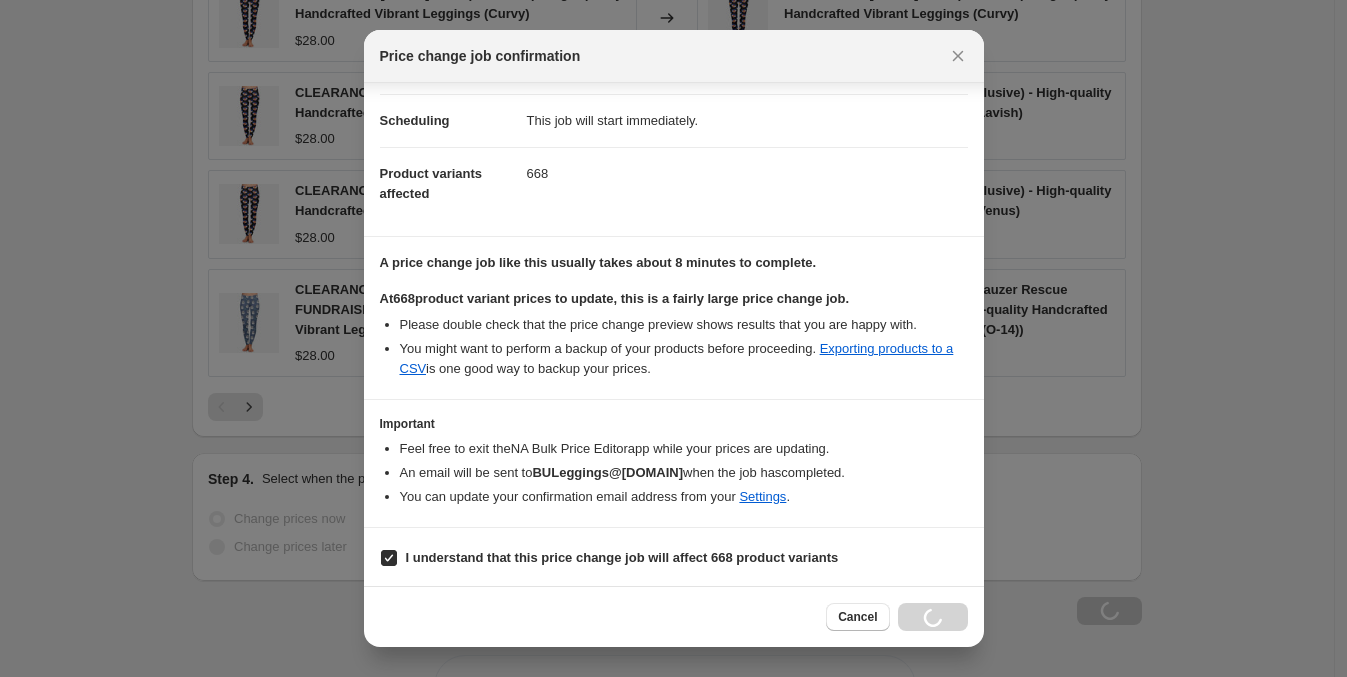 scroll, scrollTop: 1664, scrollLeft: 0, axis: vertical 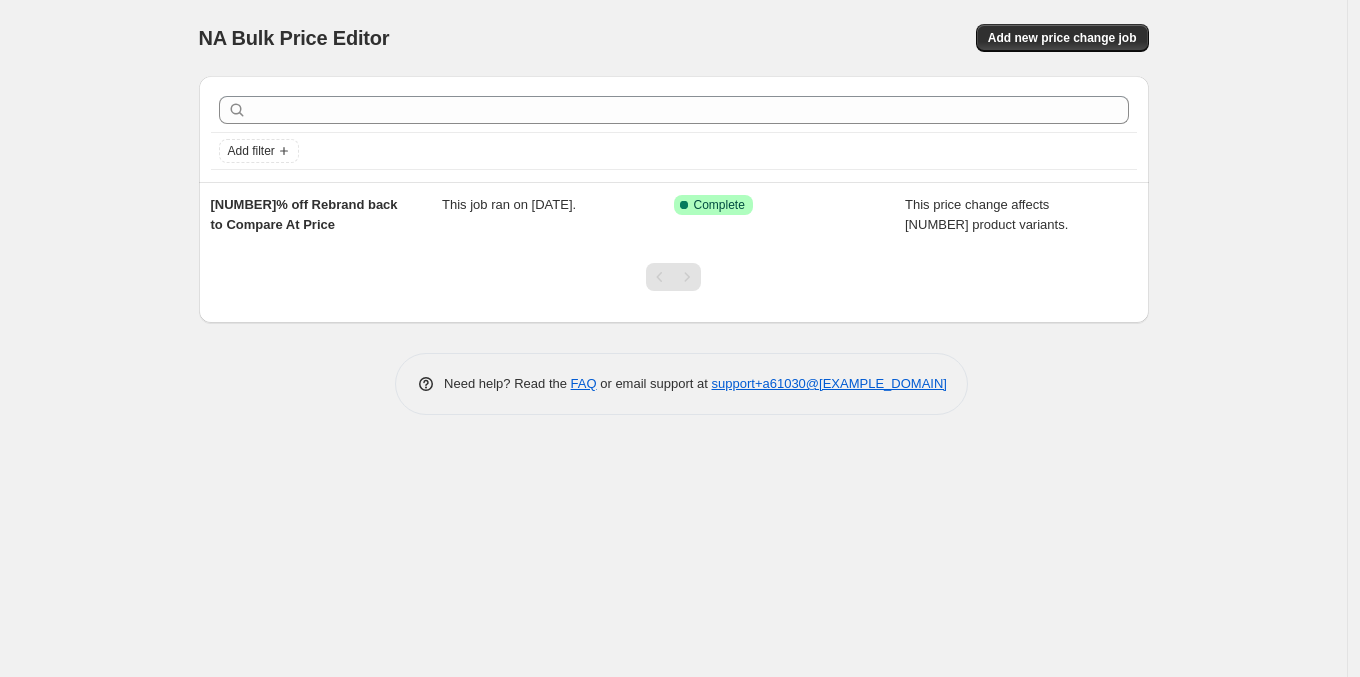 click on "75% off Rebrand back to Compare At Price" at bounding box center (327, 215) 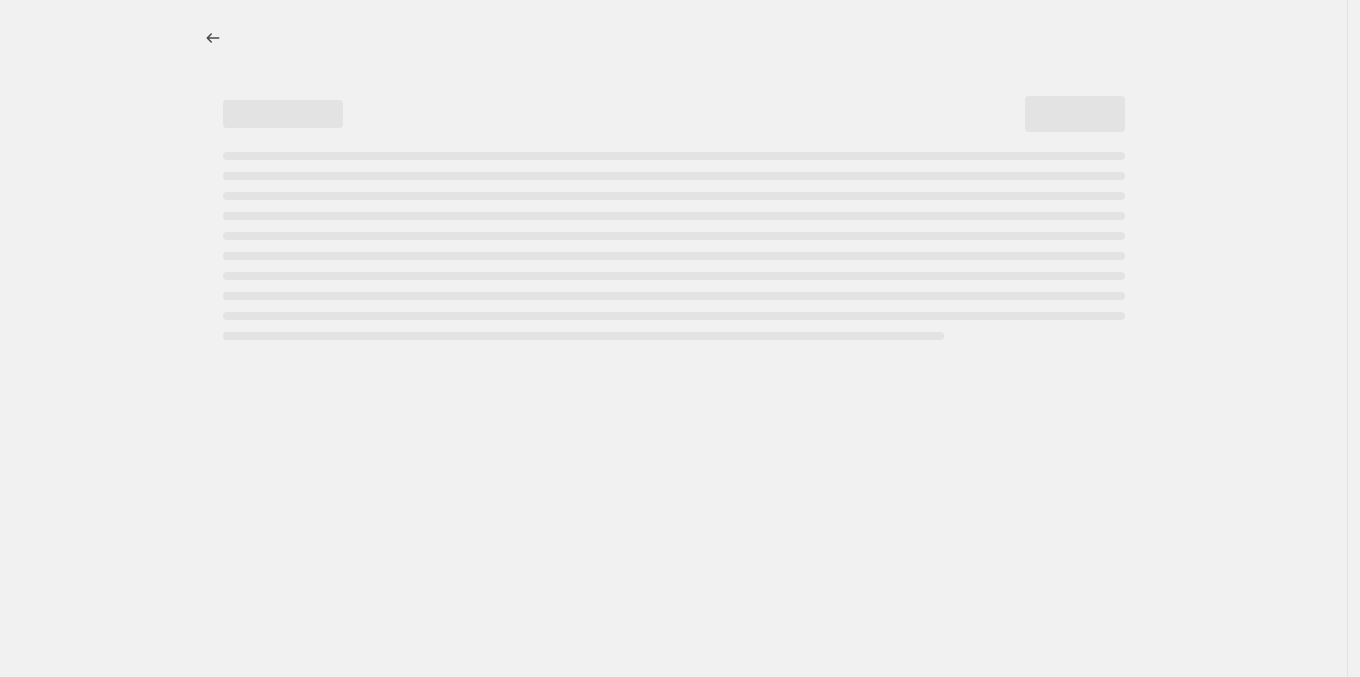 select on "ecap" 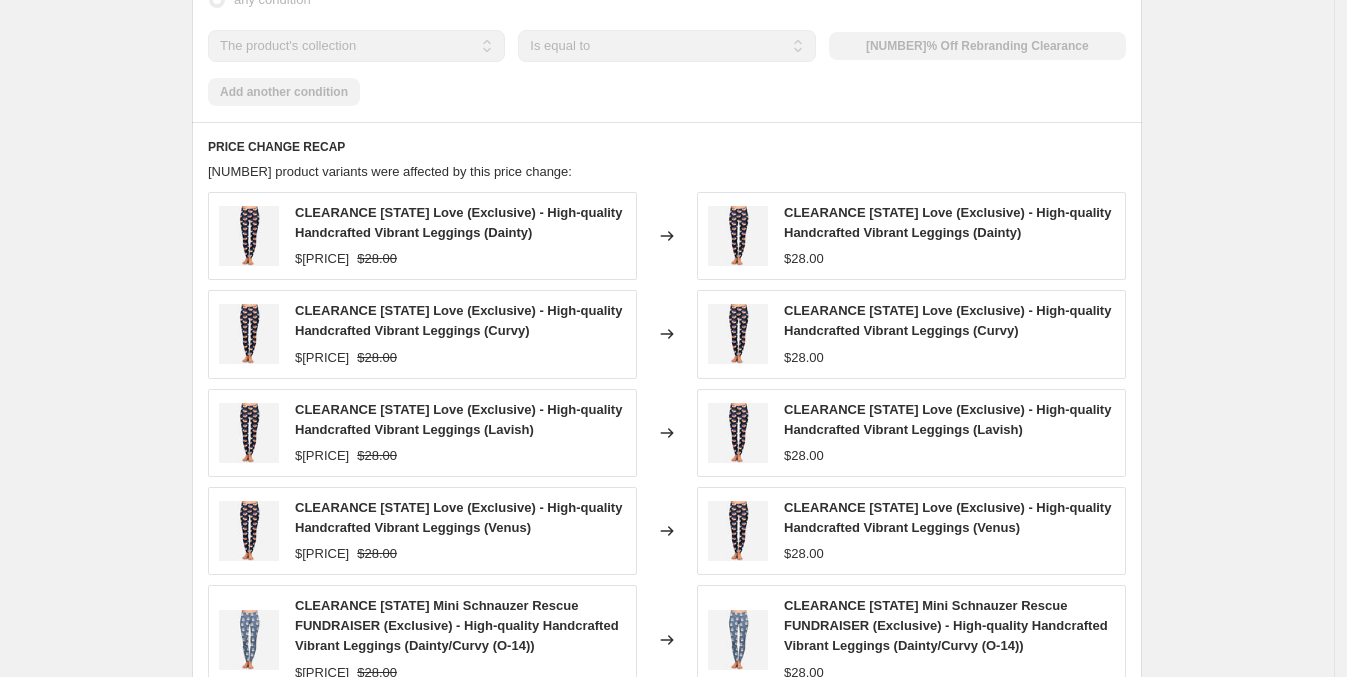 scroll, scrollTop: 1242, scrollLeft: 0, axis: vertical 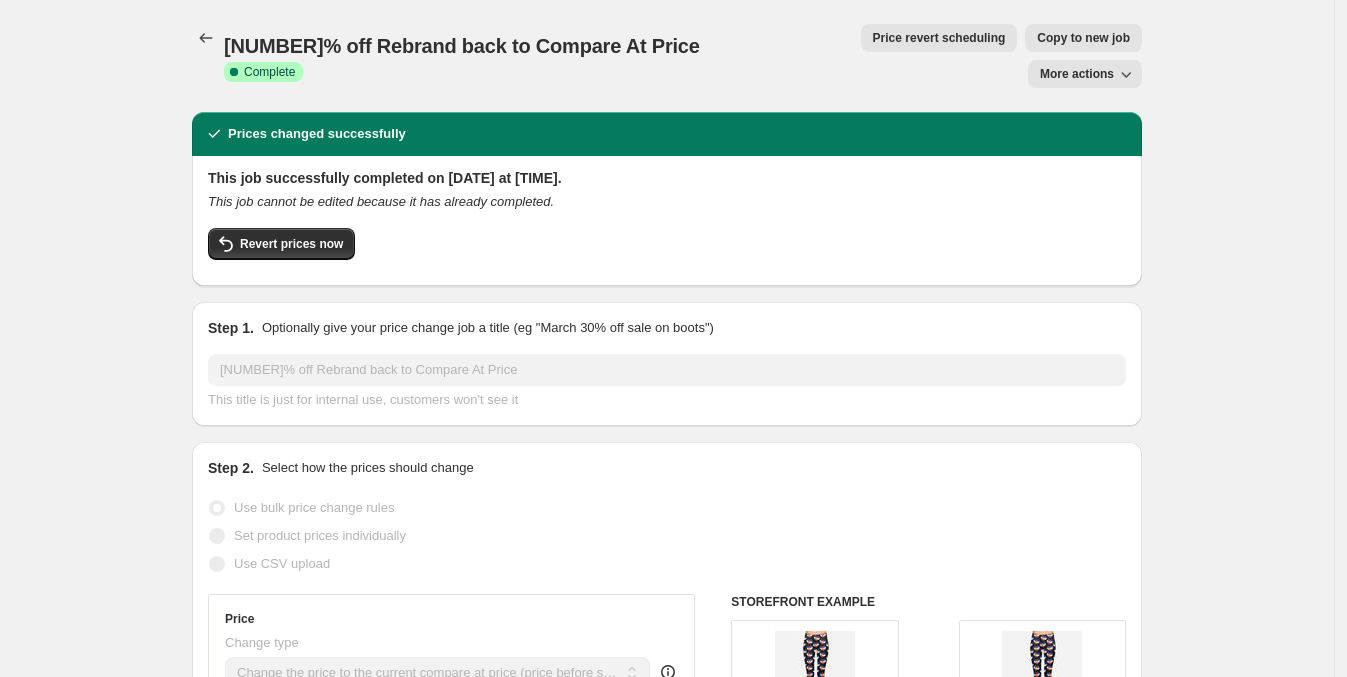 click 